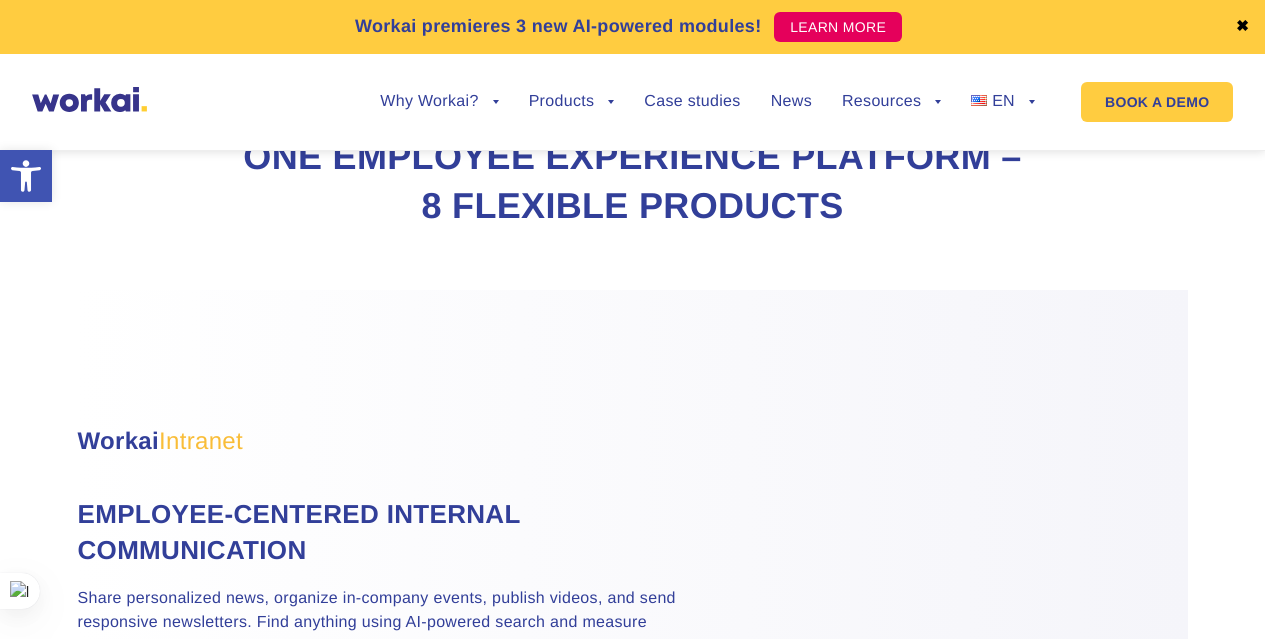 scroll, scrollTop: 1000, scrollLeft: 0, axis: vertical 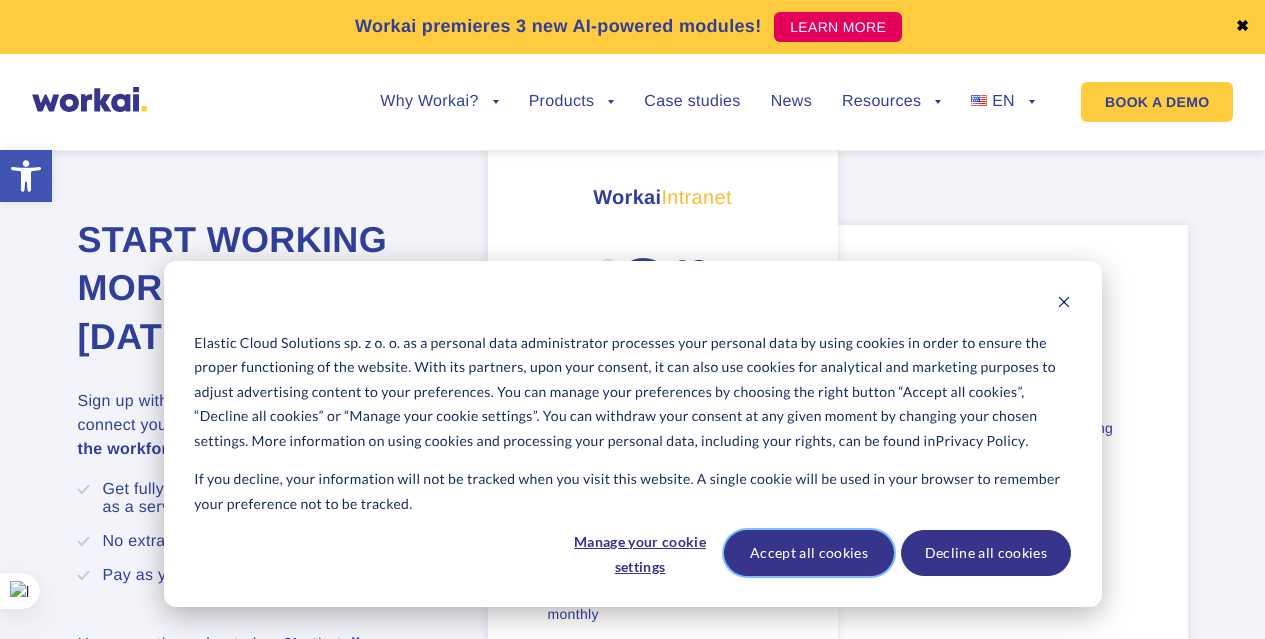 click on "Accept all cookies" at bounding box center [809, 553] 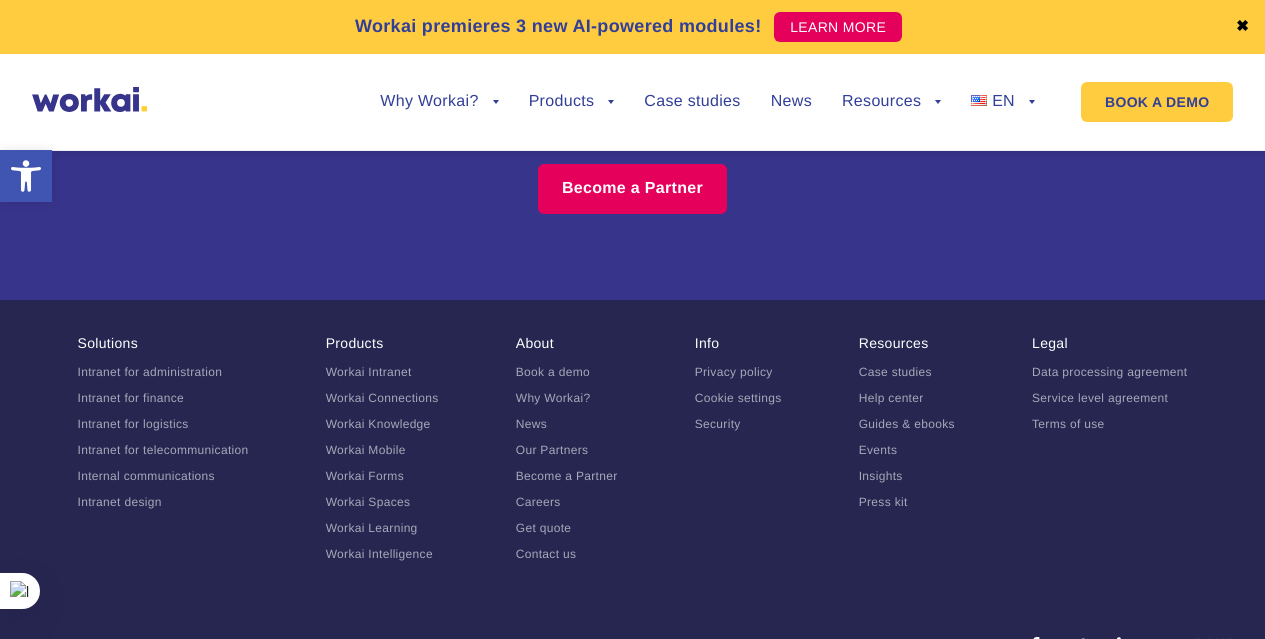 scroll, scrollTop: 12599, scrollLeft: 0, axis: vertical 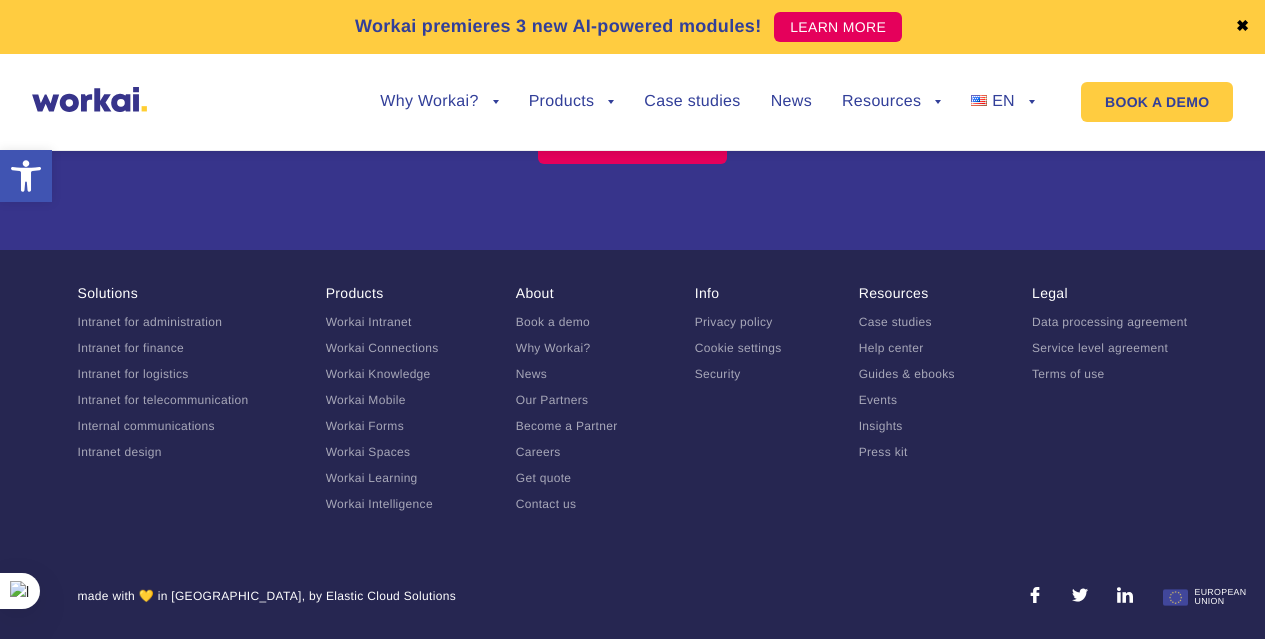 click on "Our Partners" at bounding box center (552, 400) 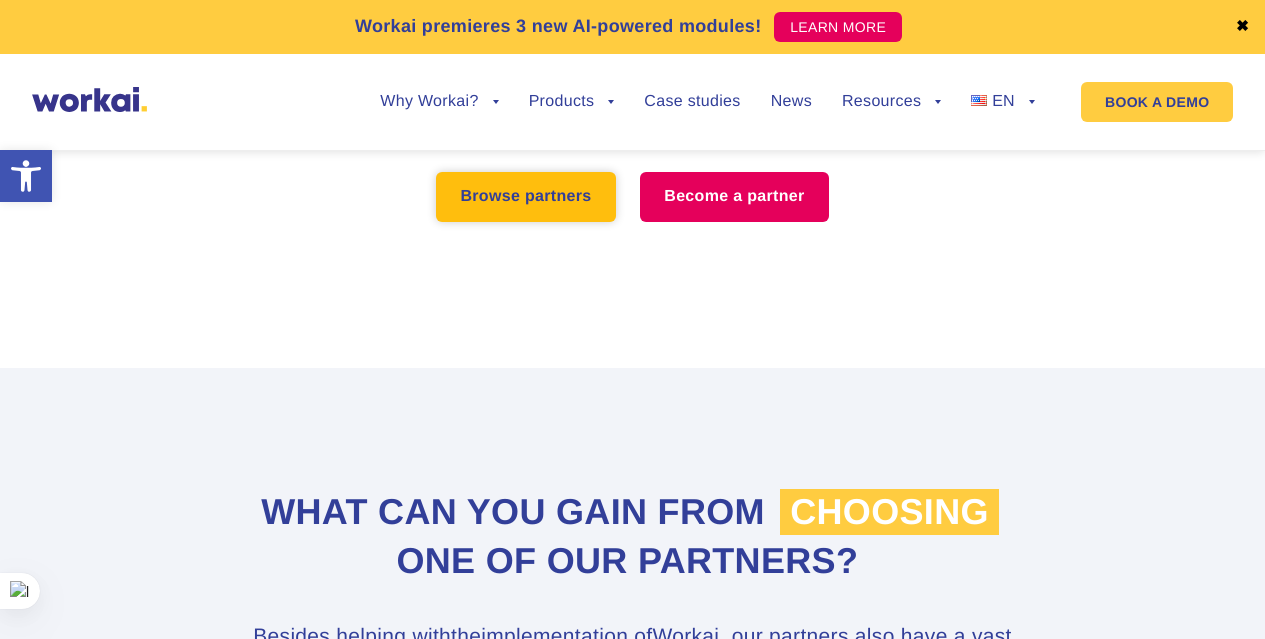 scroll, scrollTop: 400, scrollLeft: 0, axis: vertical 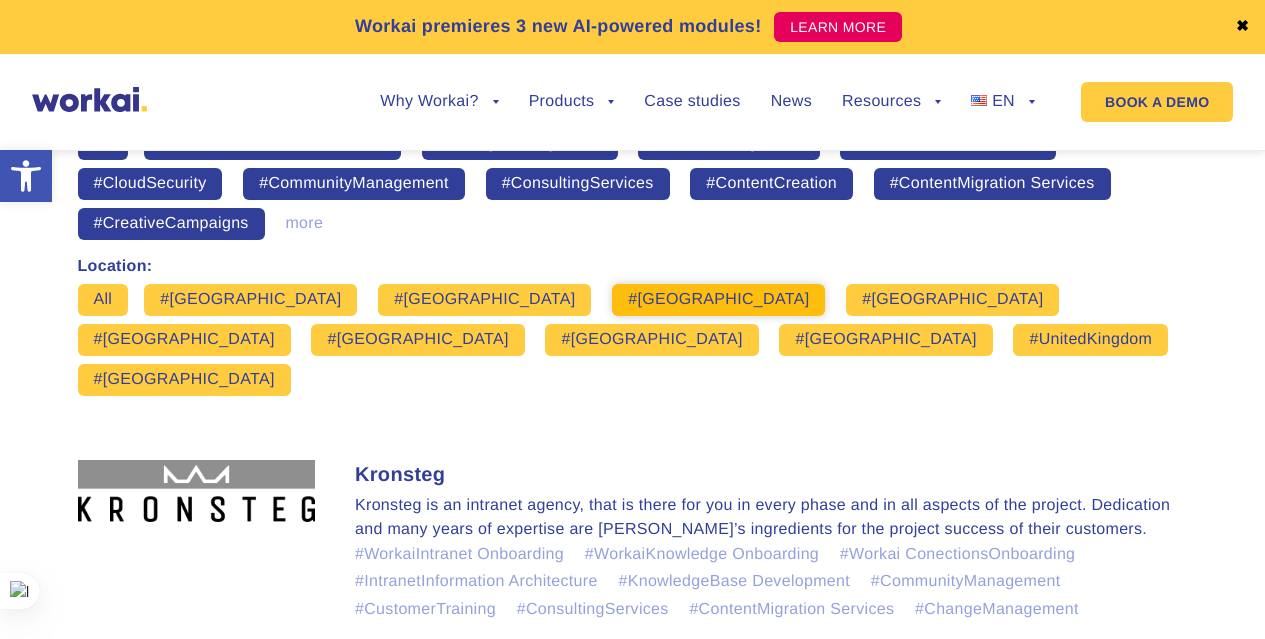 click on "#Europe" 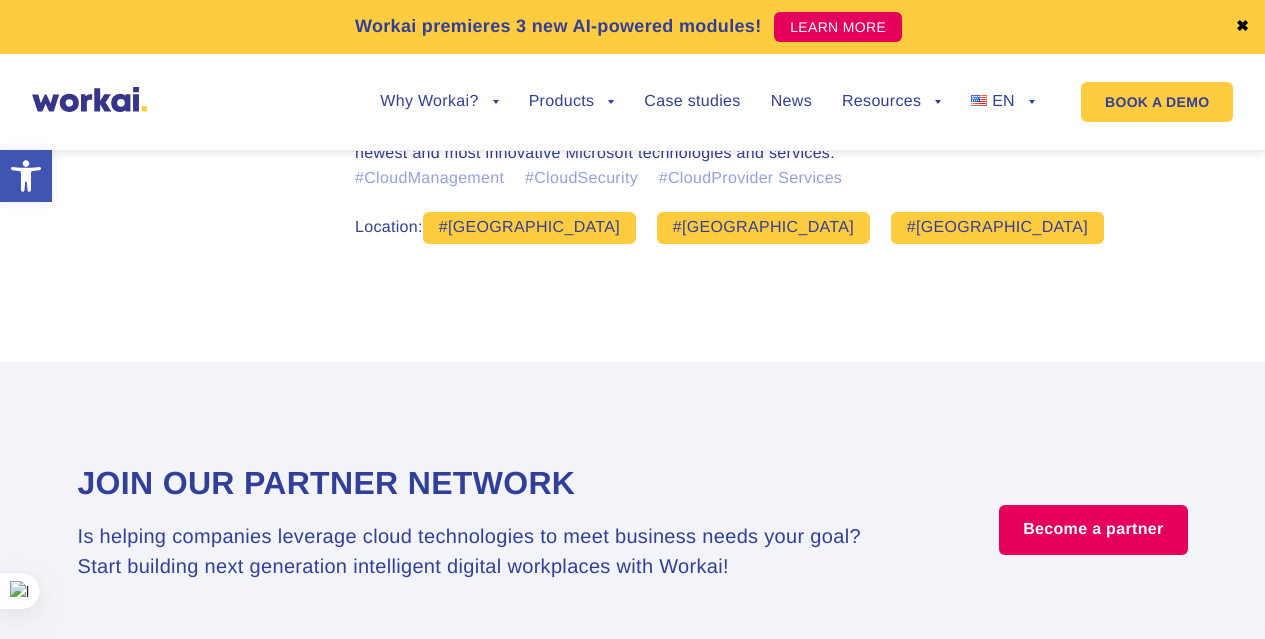 scroll, scrollTop: 1564, scrollLeft: 0, axis: vertical 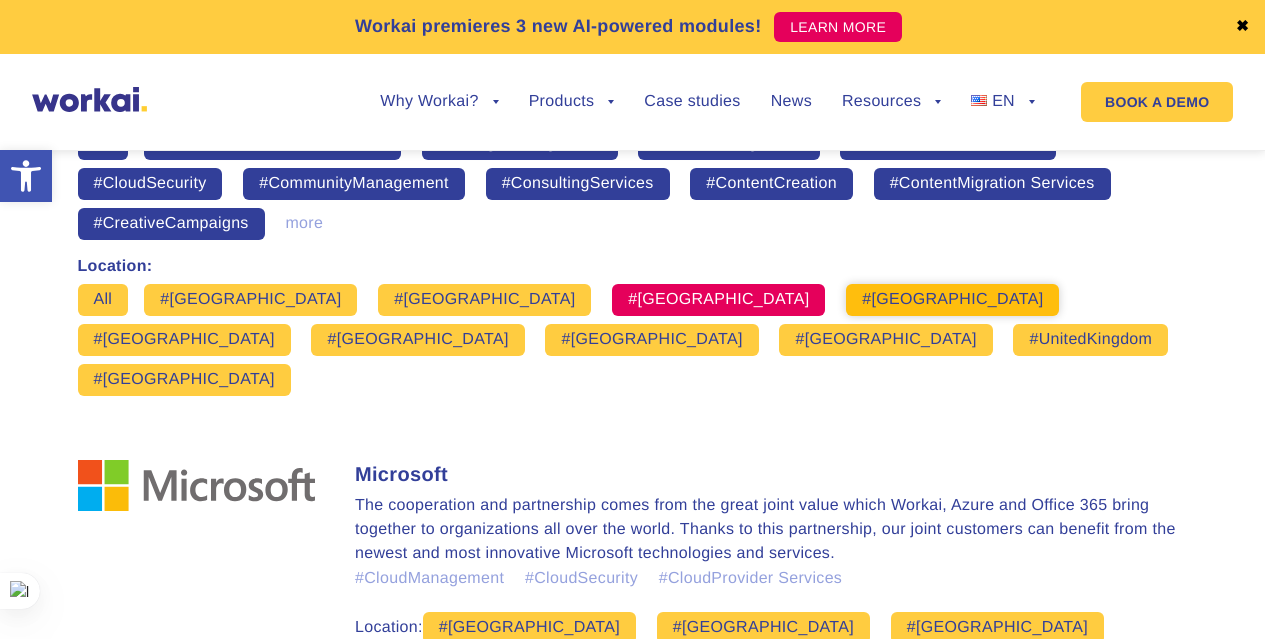 click on "#Finland" 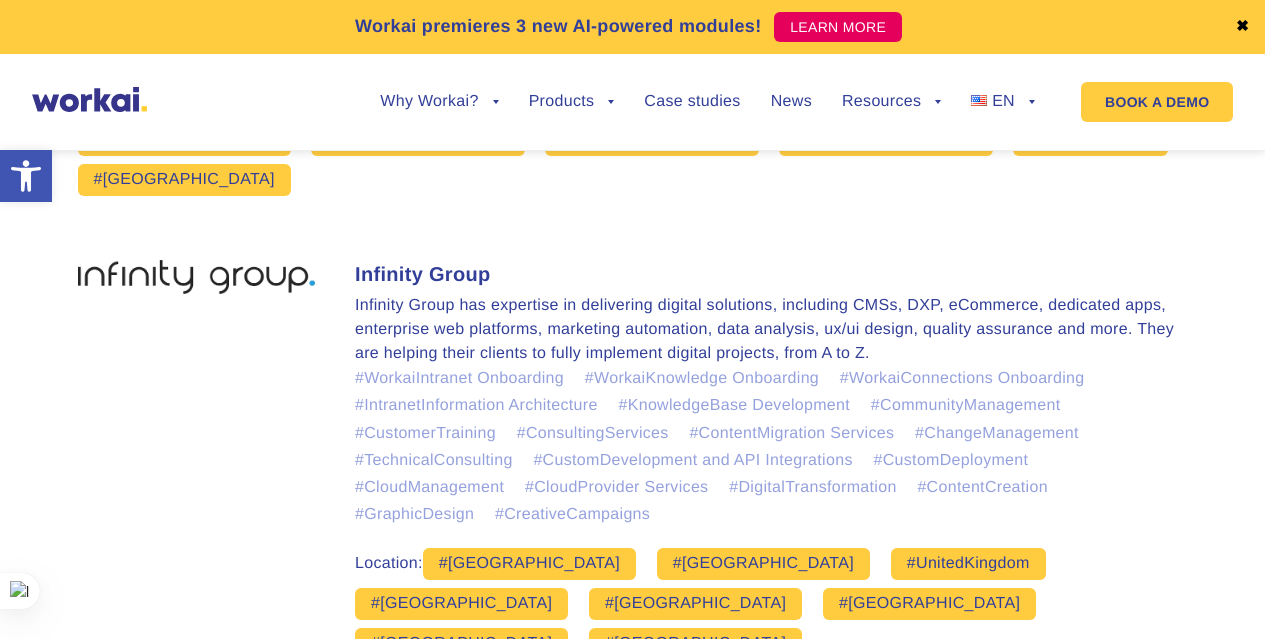 scroll, scrollTop: 1564, scrollLeft: 0, axis: vertical 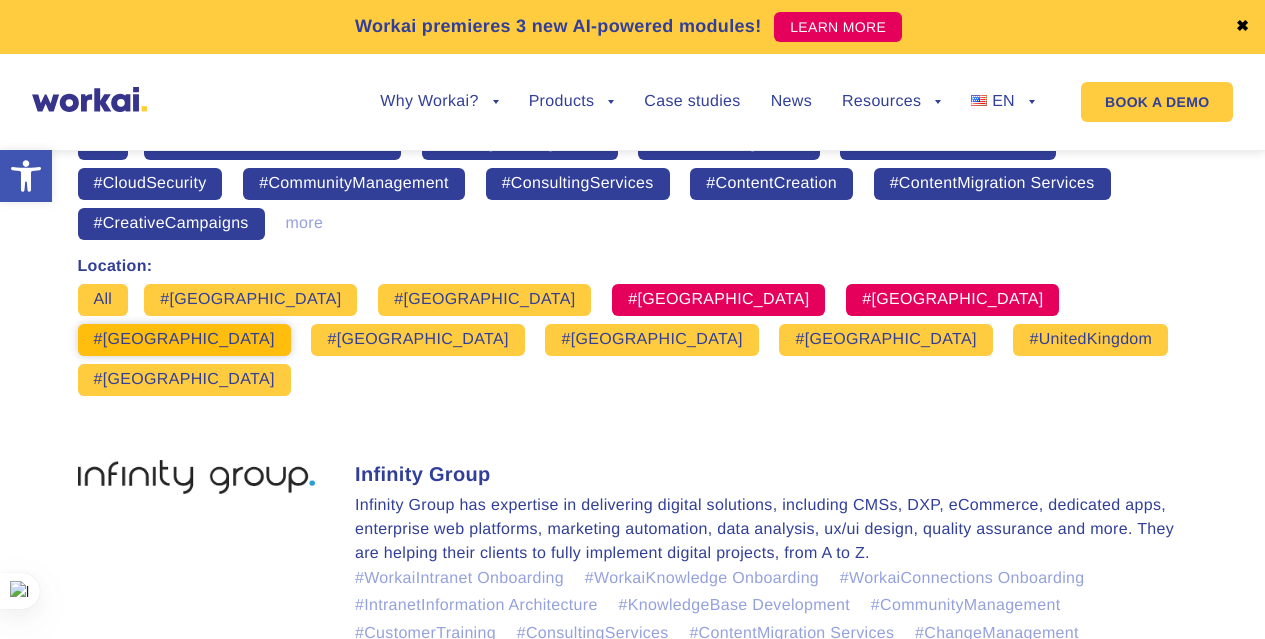 click on "#Germany" at bounding box center [184, 340] 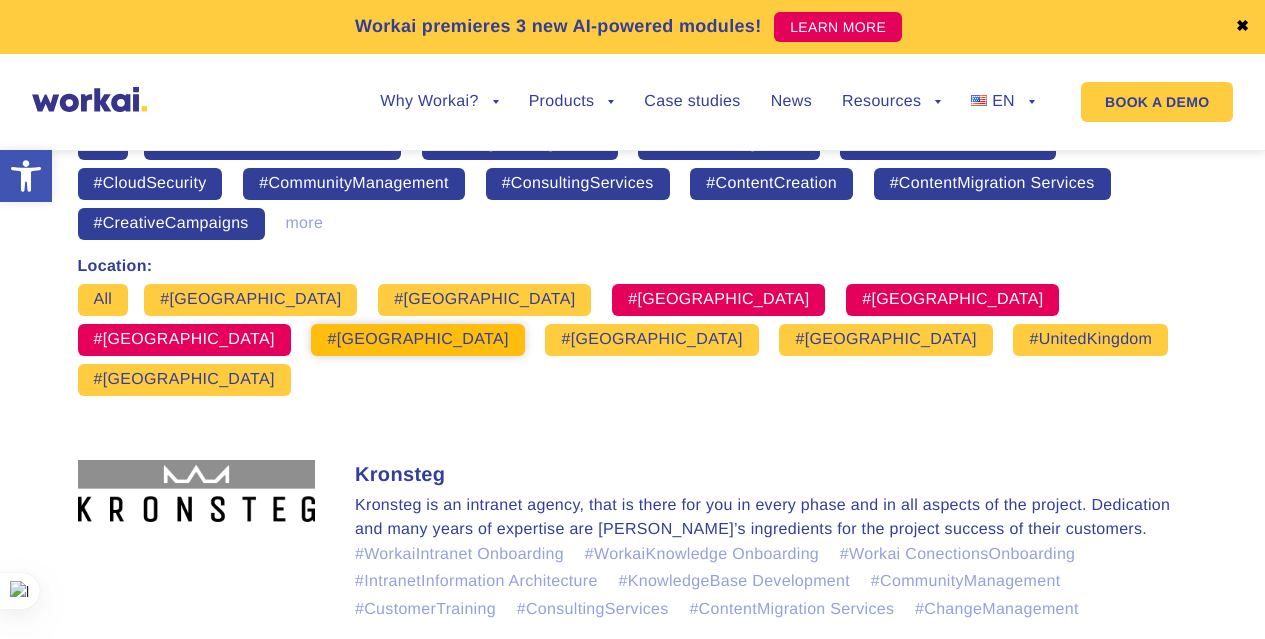 click on "#Netherlands" 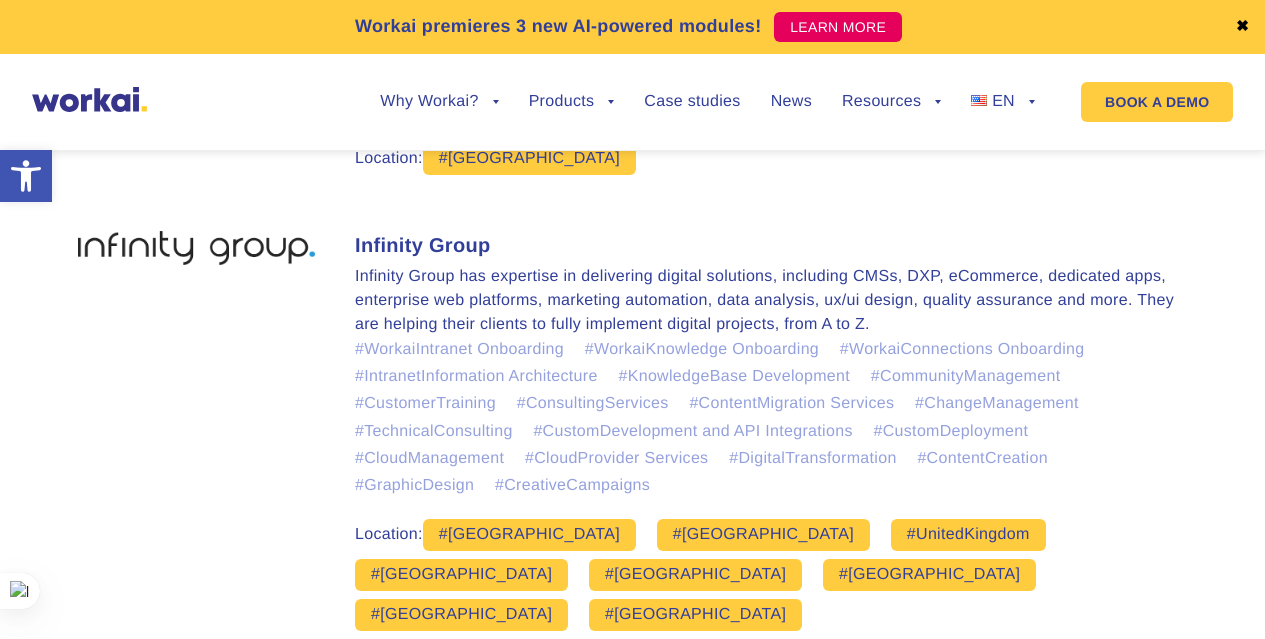 scroll, scrollTop: 1664, scrollLeft: 0, axis: vertical 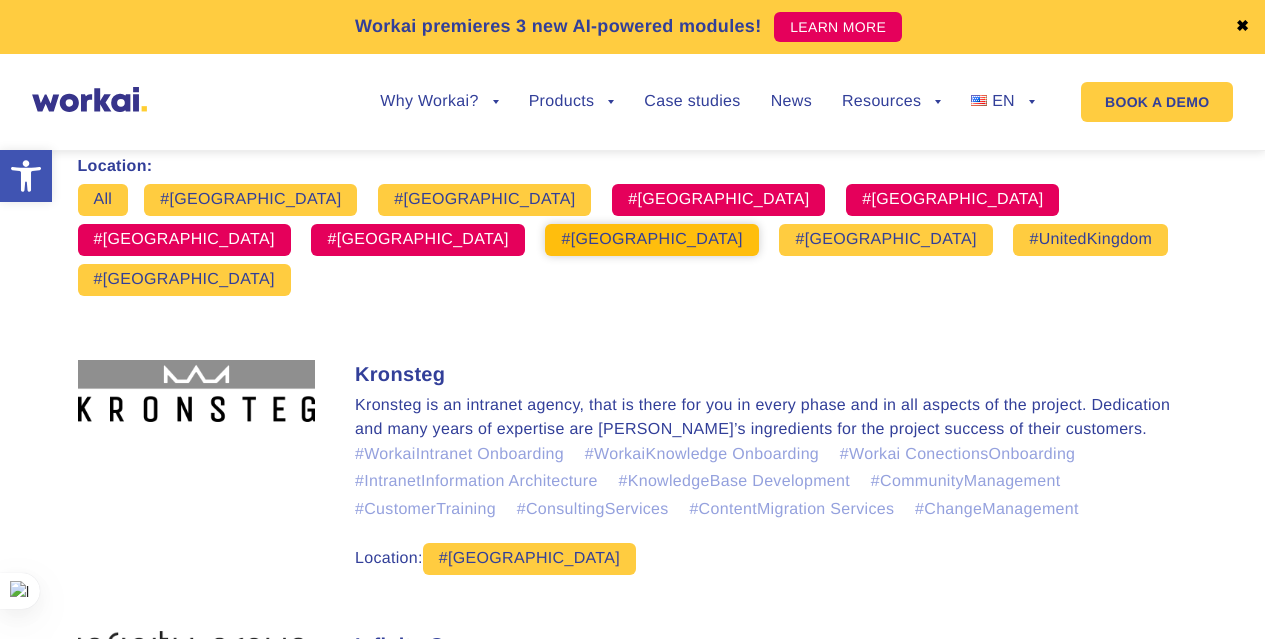 click on "#Poland" 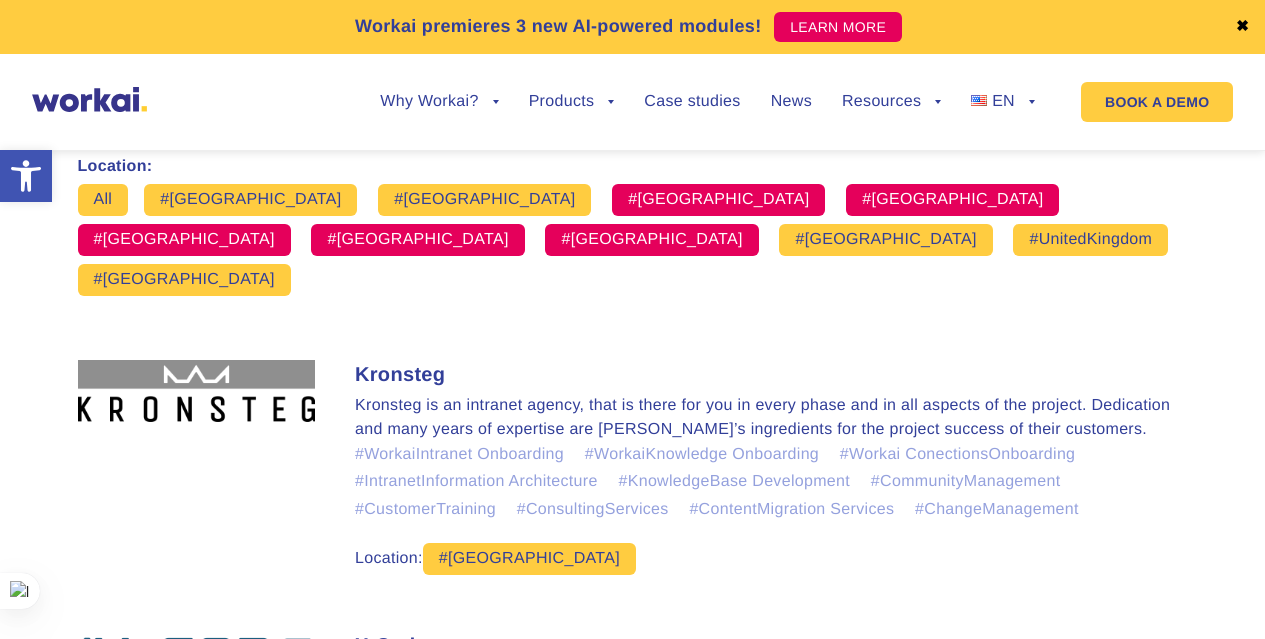 scroll, scrollTop: 1364, scrollLeft: 0, axis: vertical 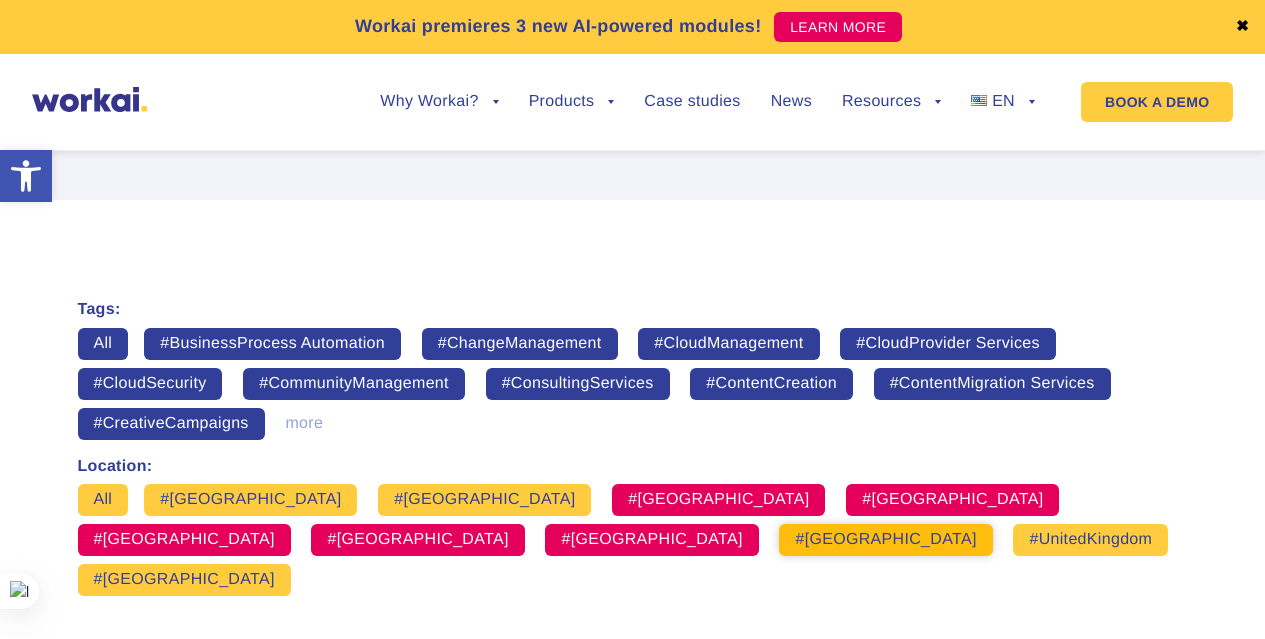 click on "#[GEOGRAPHIC_DATA]" 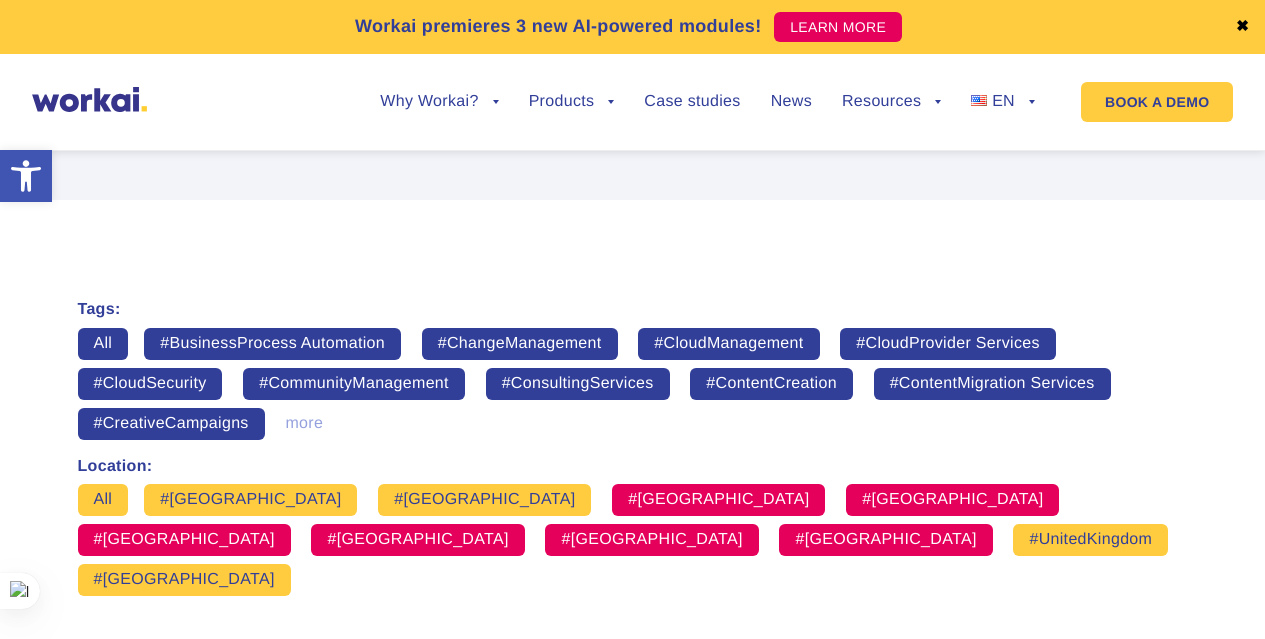 click at bounding box center [8, 3486] 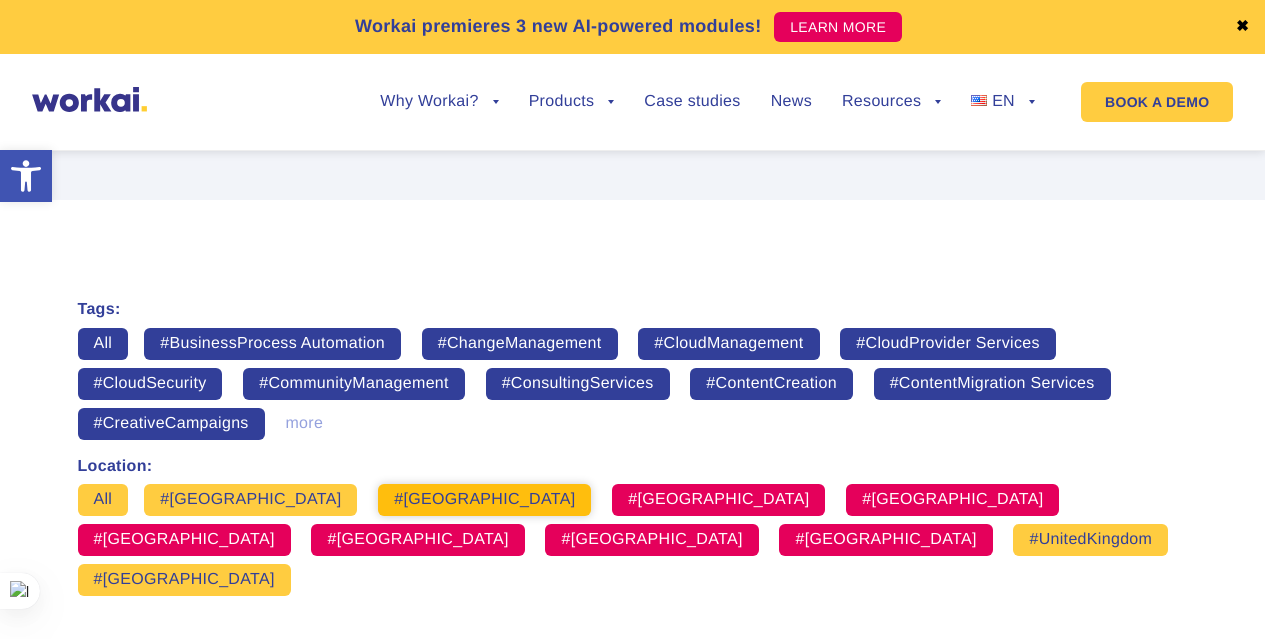 click on "#[GEOGRAPHIC_DATA]" at bounding box center [484, 500] 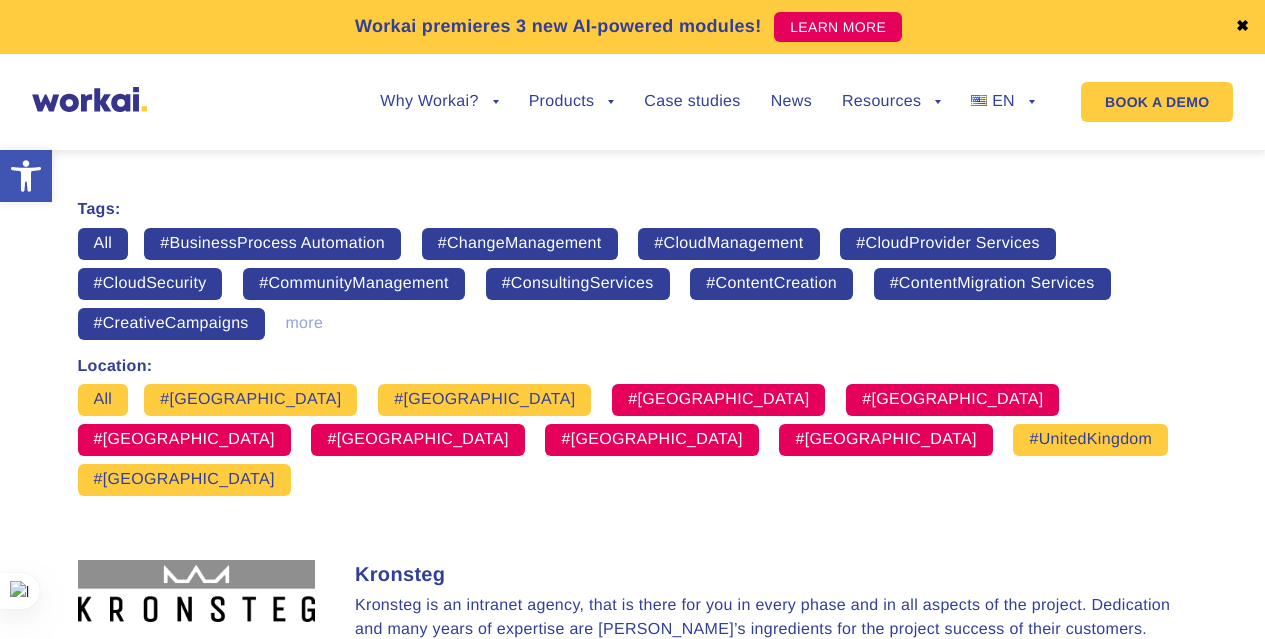 scroll, scrollTop: 1564, scrollLeft: 0, axis: vertical 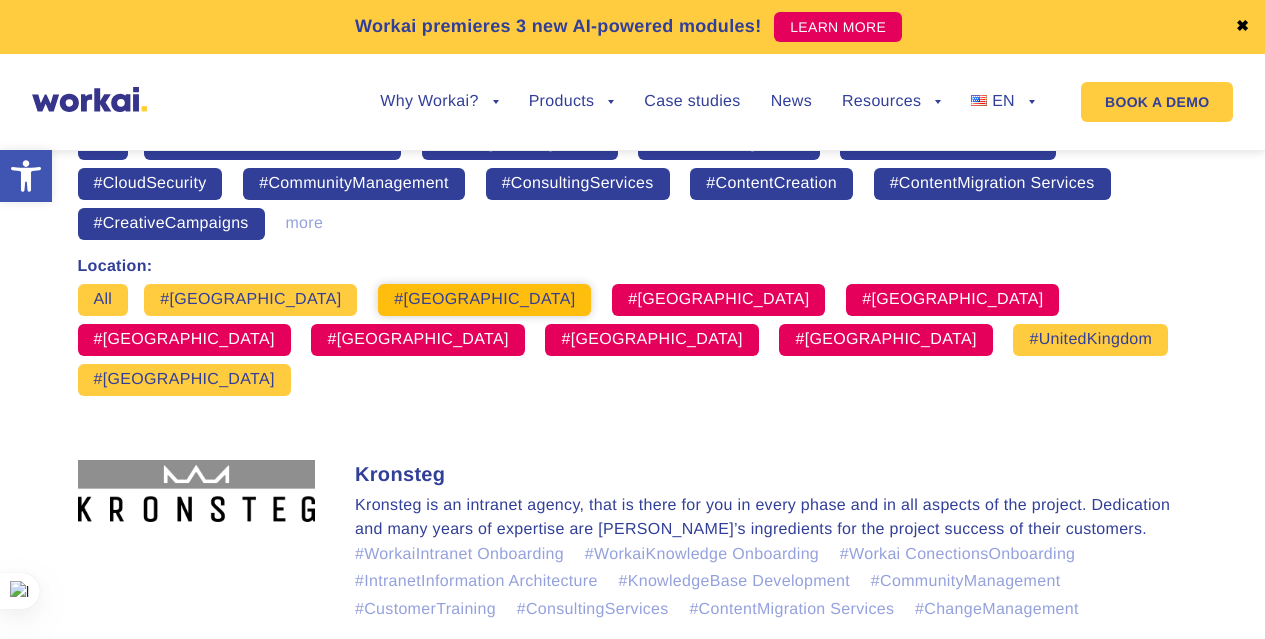 click on "#[GEOGRAPHIC_DATA]" 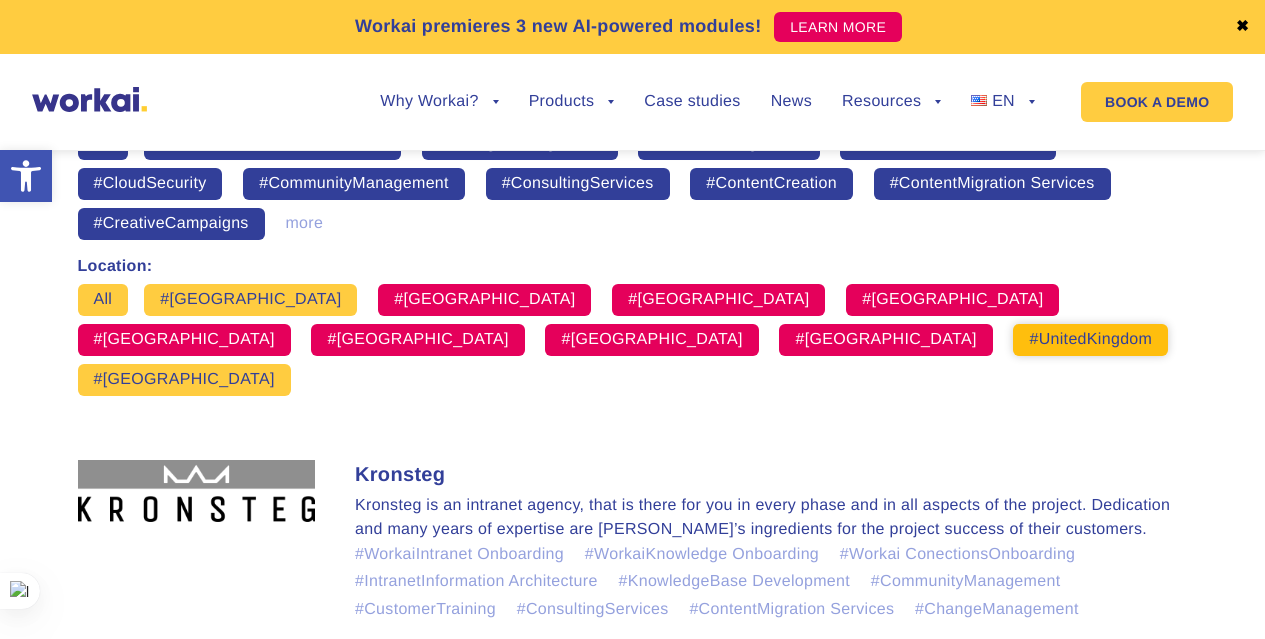 click on "#United  Kingdom" at bounding box center [1090, 340] 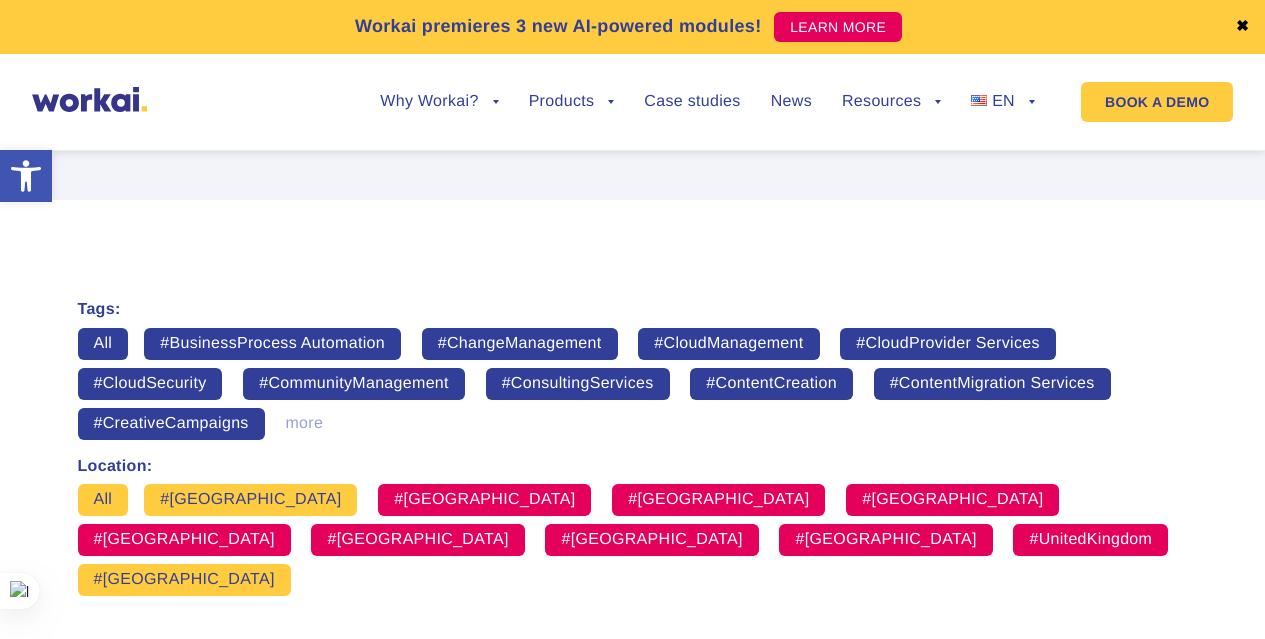 scroll, scrollTop: 1564, scrollLeft: 0, axis: vertical 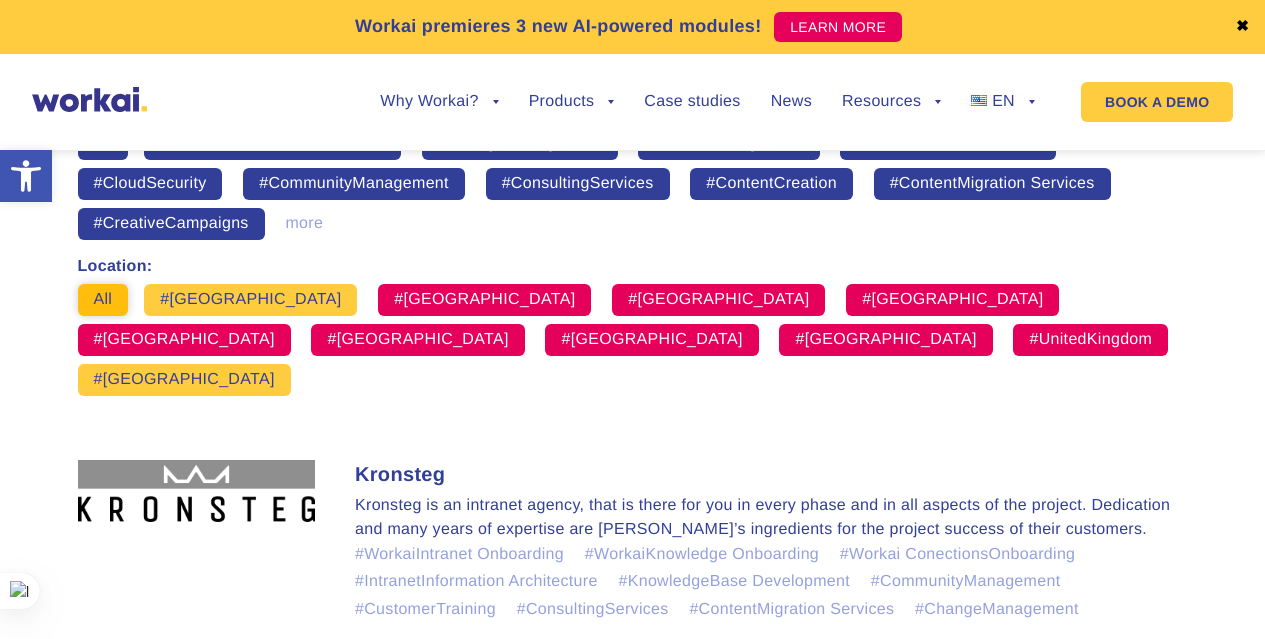 click on "All" at bounding box center (103, 300) 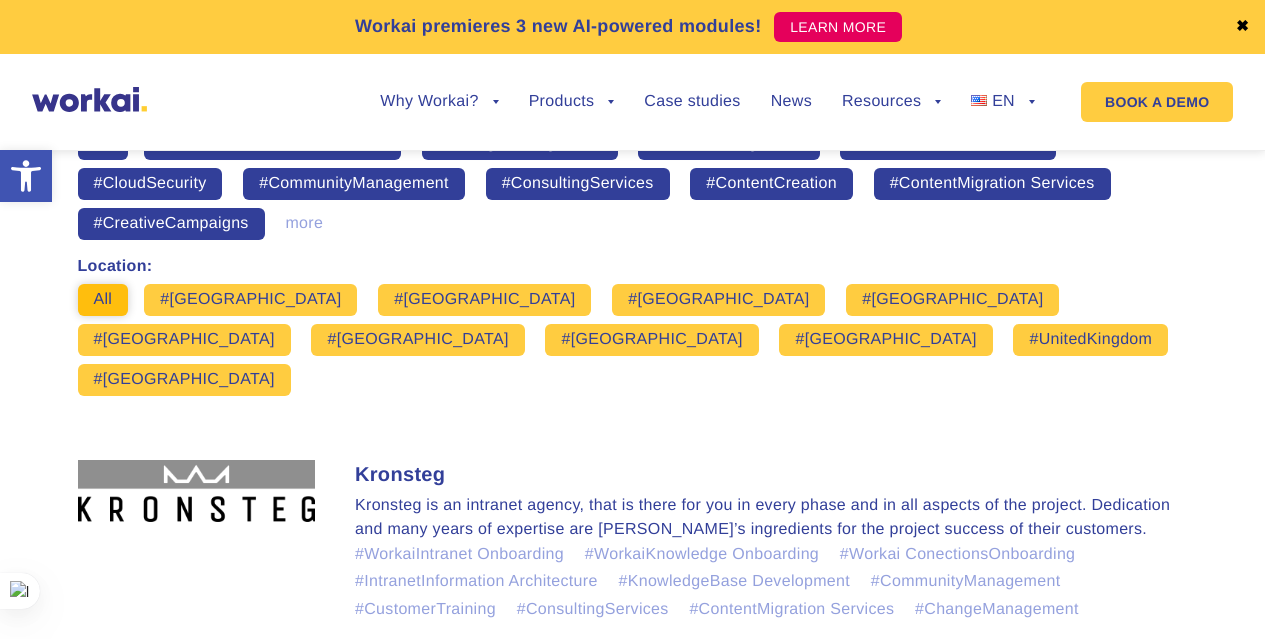 click on "All" at bounding box center (103, 300) 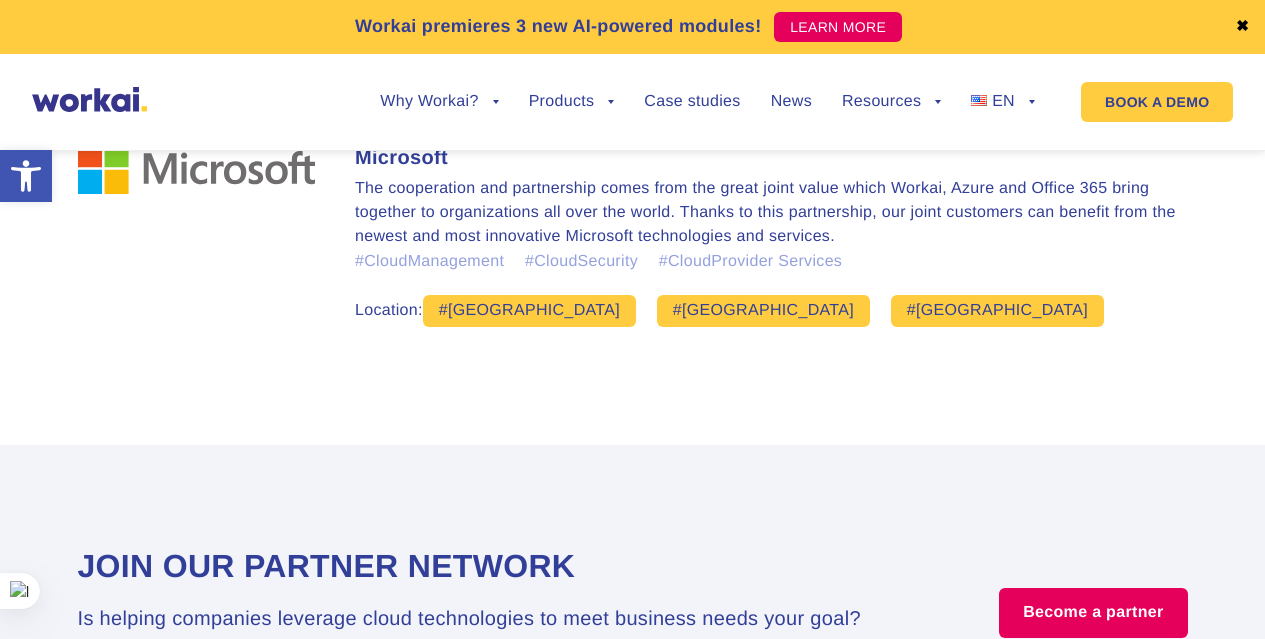 scroll, scrollTop: 3964, scrollLeft: 0, axis: vertical 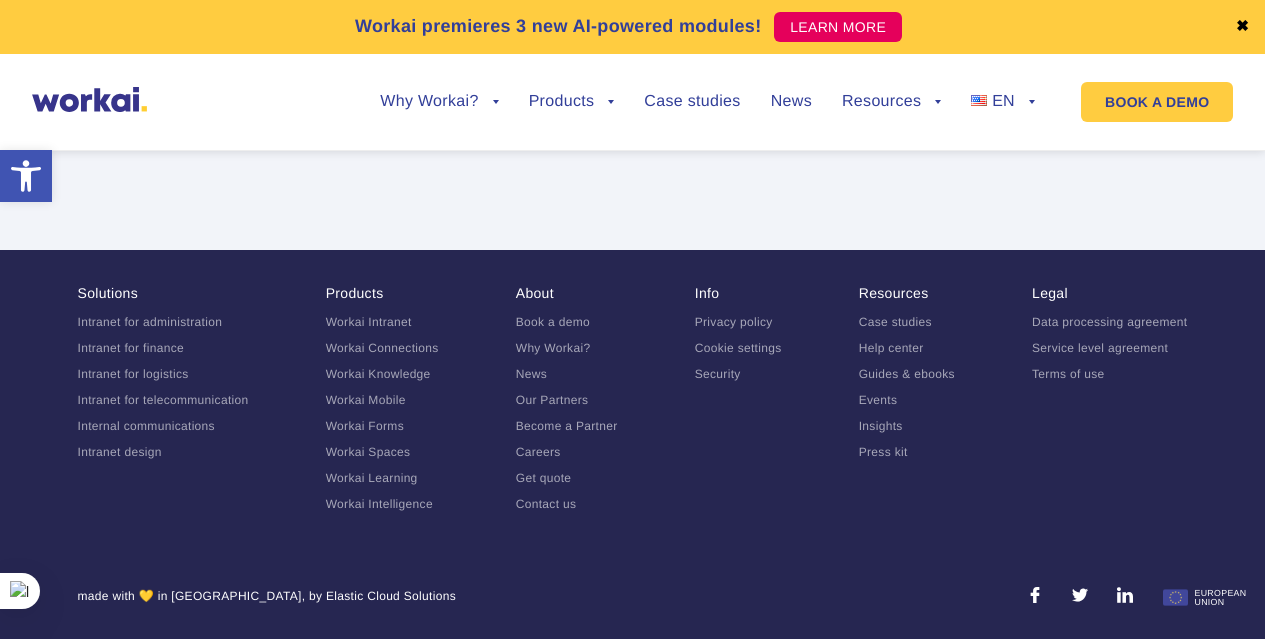 click on "News" at bounding box center [531, 374] 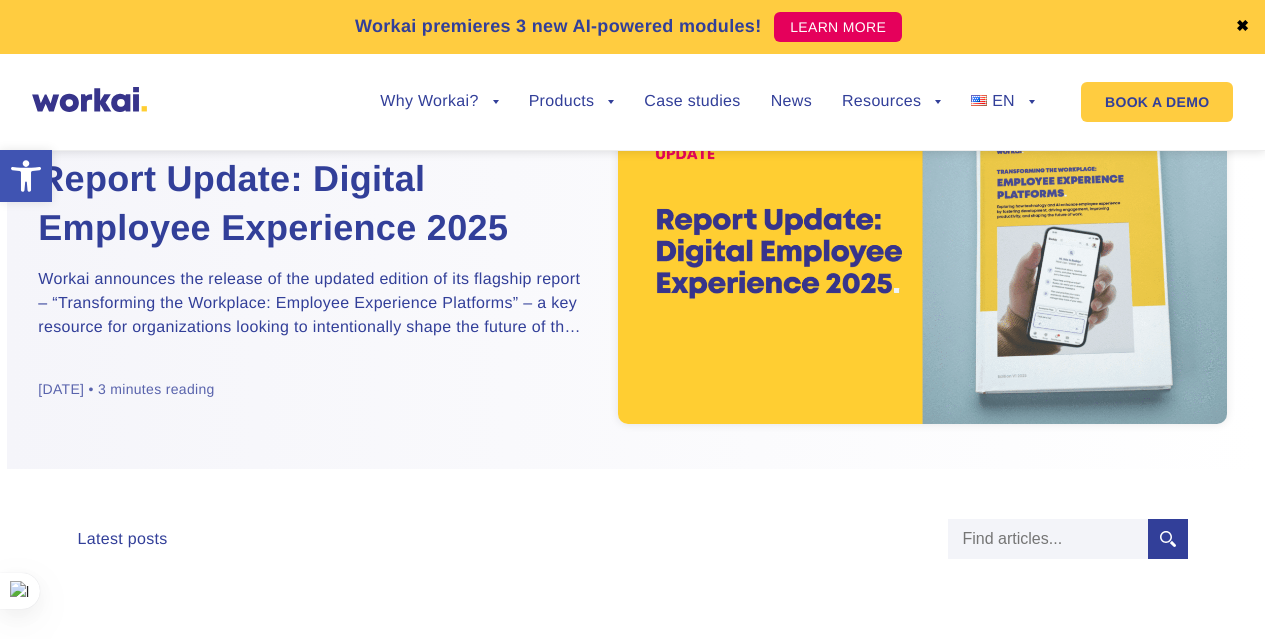 scroll, scrollTop: 100, scrollLeft: 0, axis: vertical 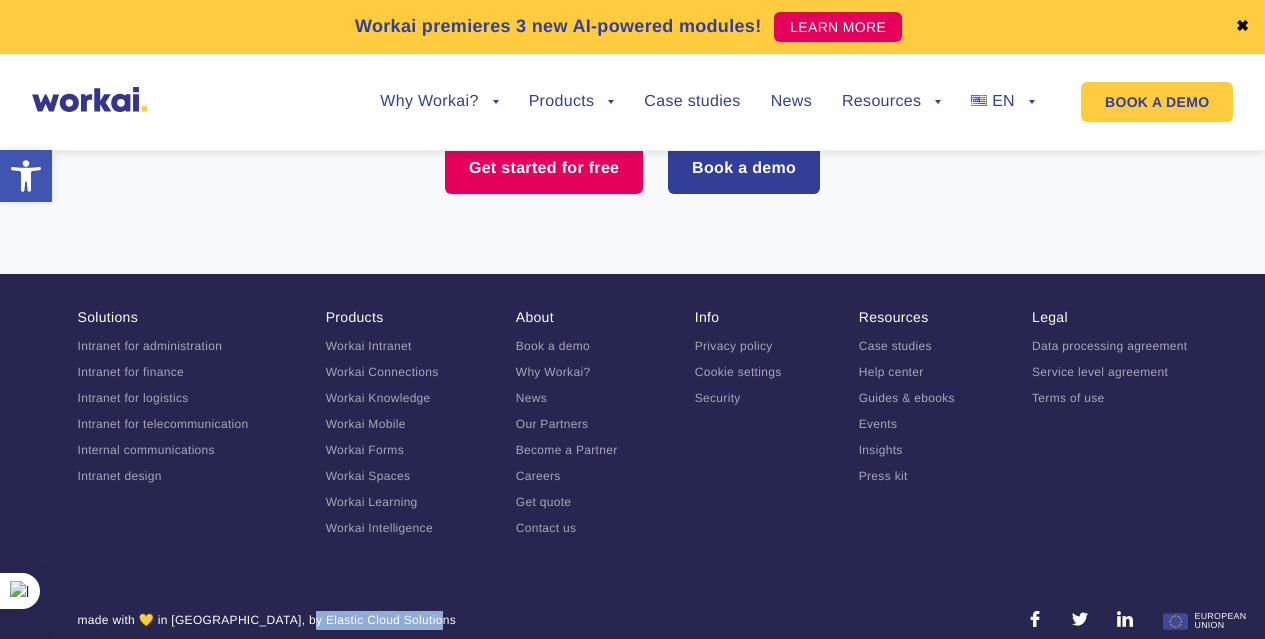 drag, startPoint x: 375, startPoint y: 599, endPoint x: 223, endPoint y: 589, distance: 152.3286 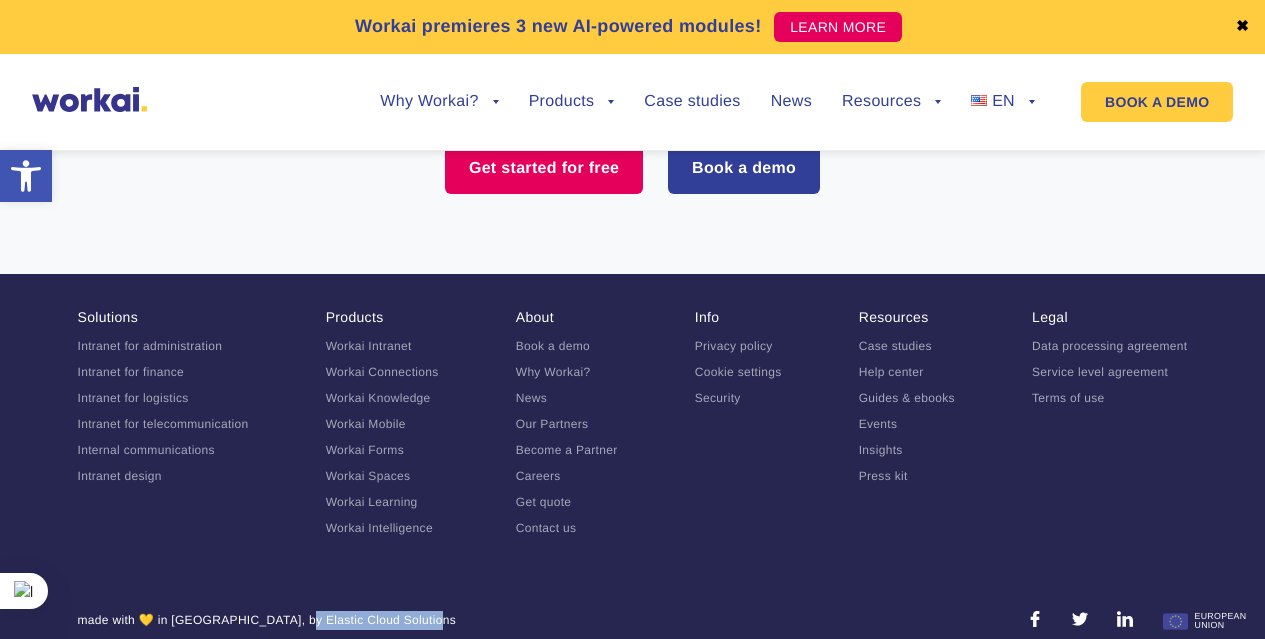 copy on "lastic Cloud Solutions" 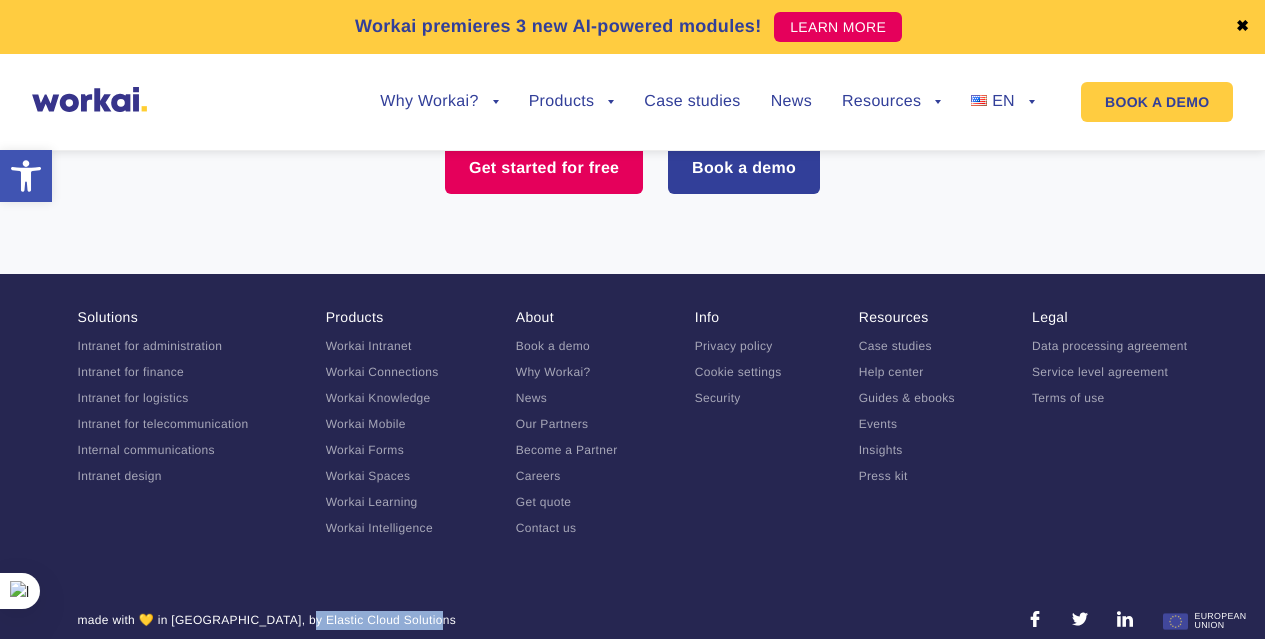 click at bounding box center [1035, 620] 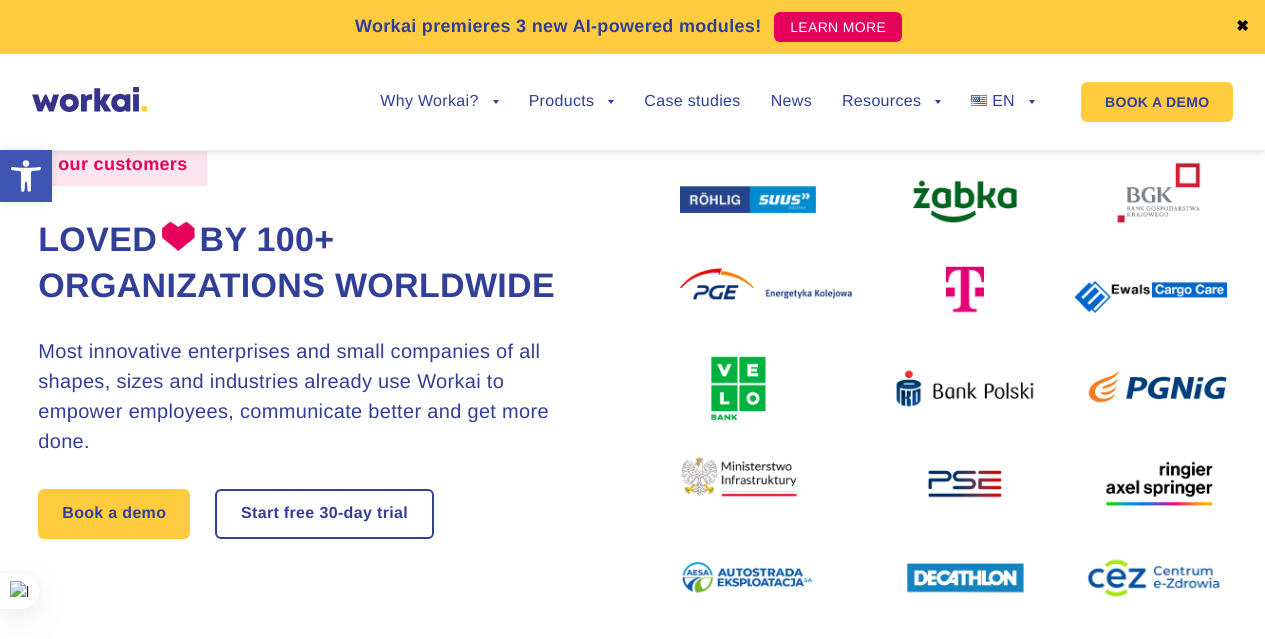 scroll, scrollTop: 165, scrollLeft: 0, axis: vertical 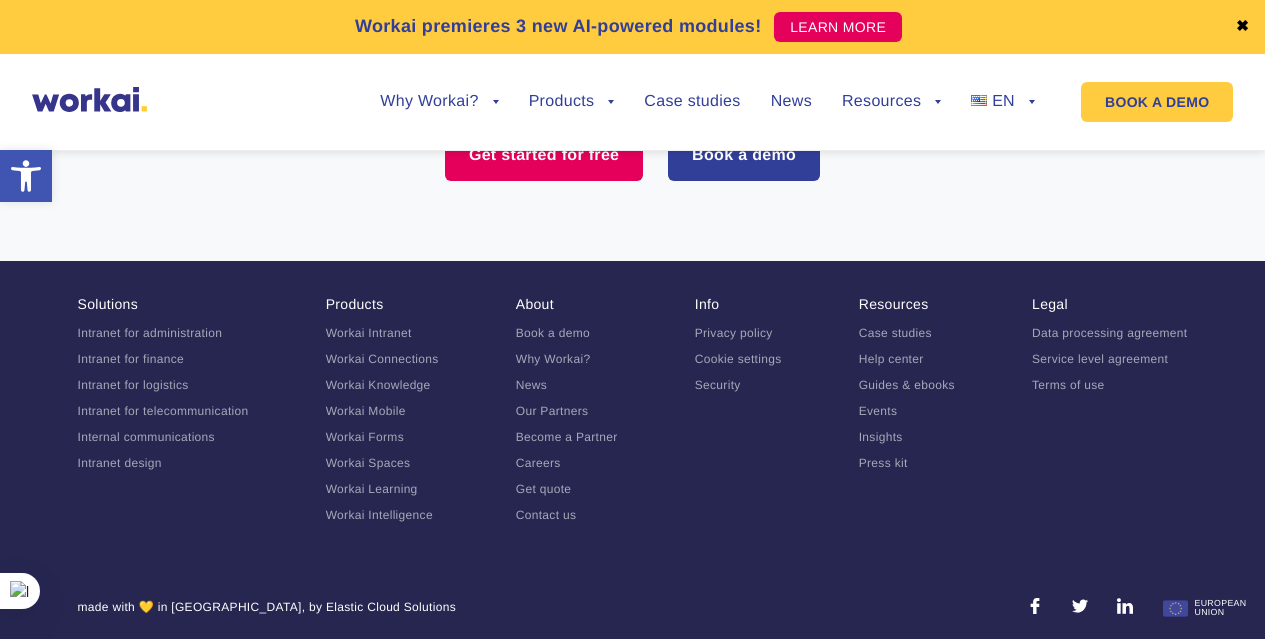 click on "Press kit" at bounding box center [883, 463] 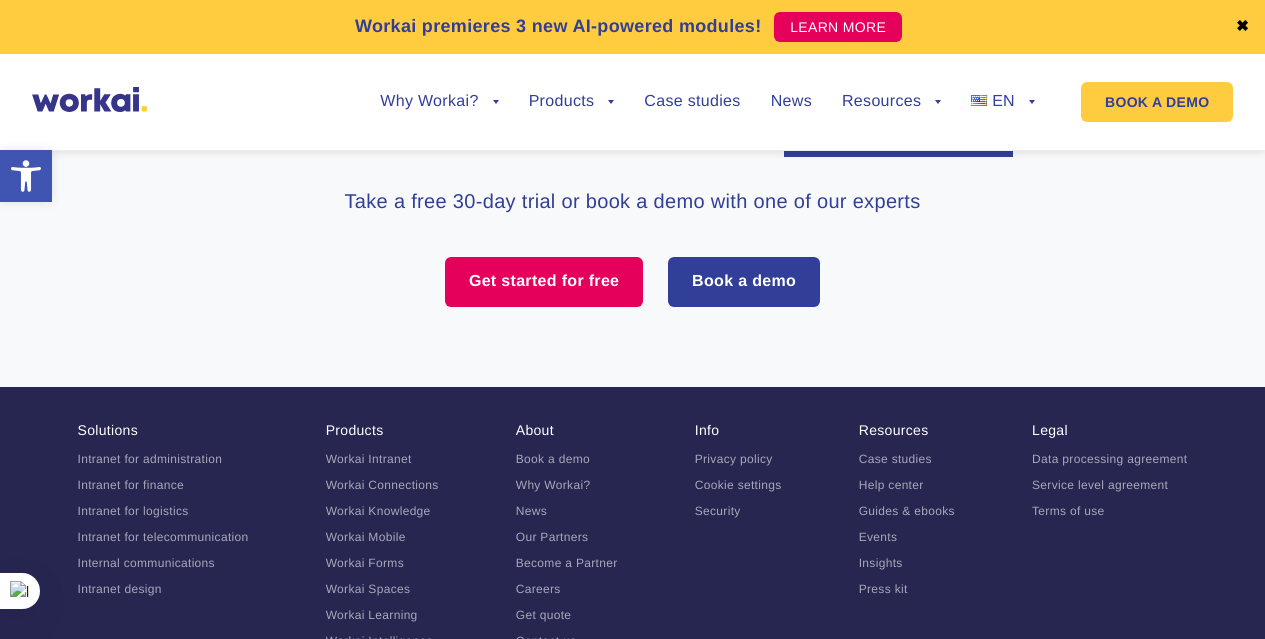 scroll, scrollTop: 2332, scrollLeft: 0, axis: vertical 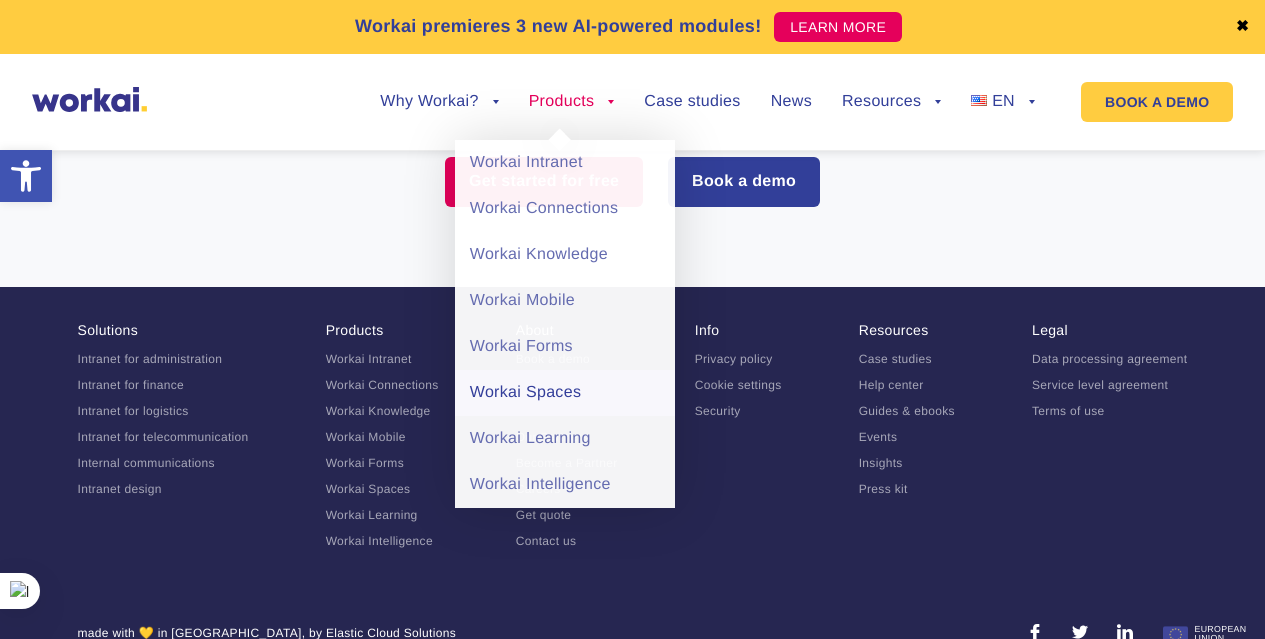 click on "Workai Spaces" at bounding box center (565, 393) 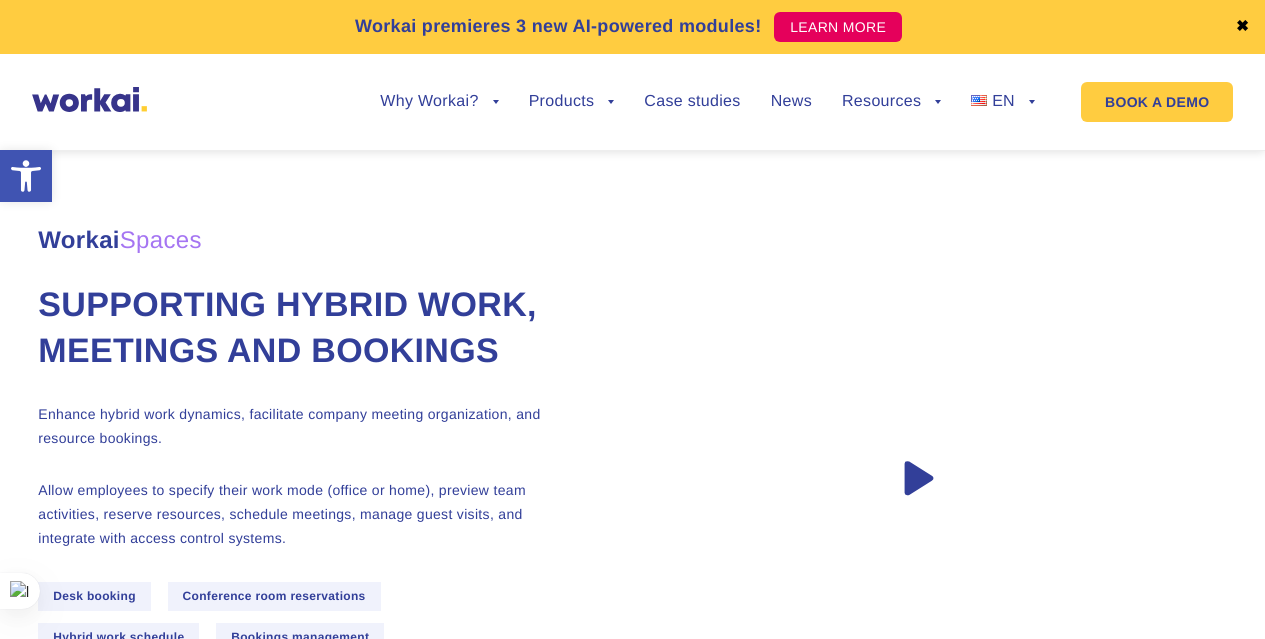 scroll, scrollTop: 100, scrollLeft: 0, axis: vertical 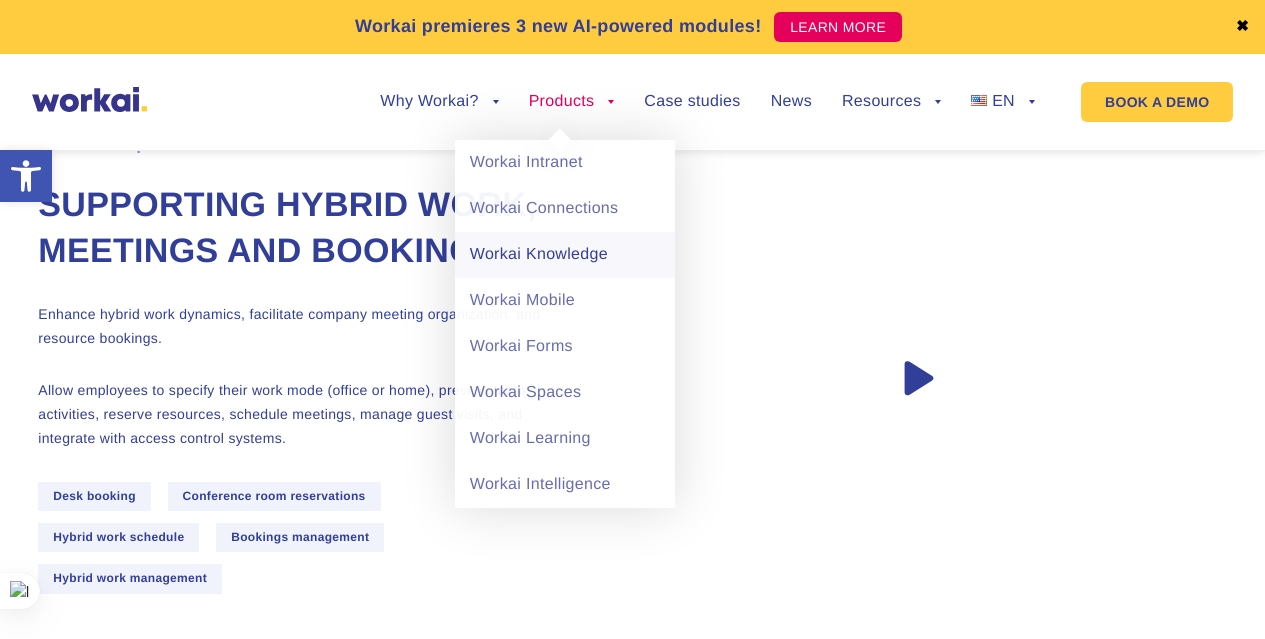 click on "Workai Knowledge" at bounding box center [565, 255] 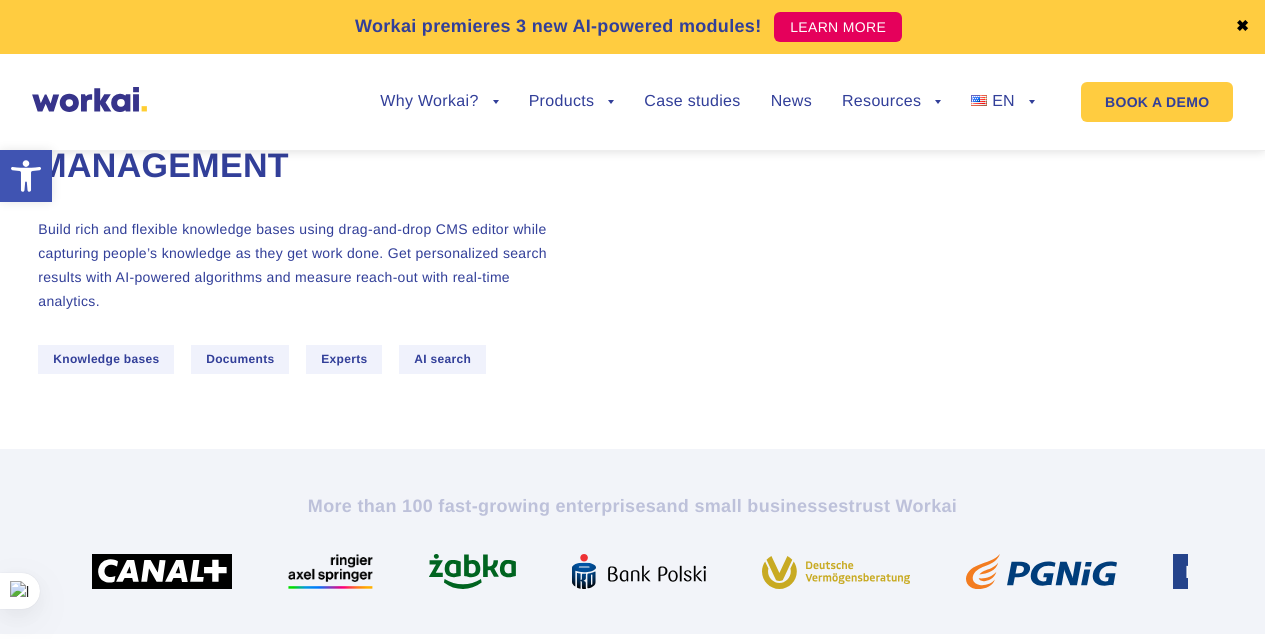 scroll, scrollTop: 200, scrollLeft: 0, axis: vertical 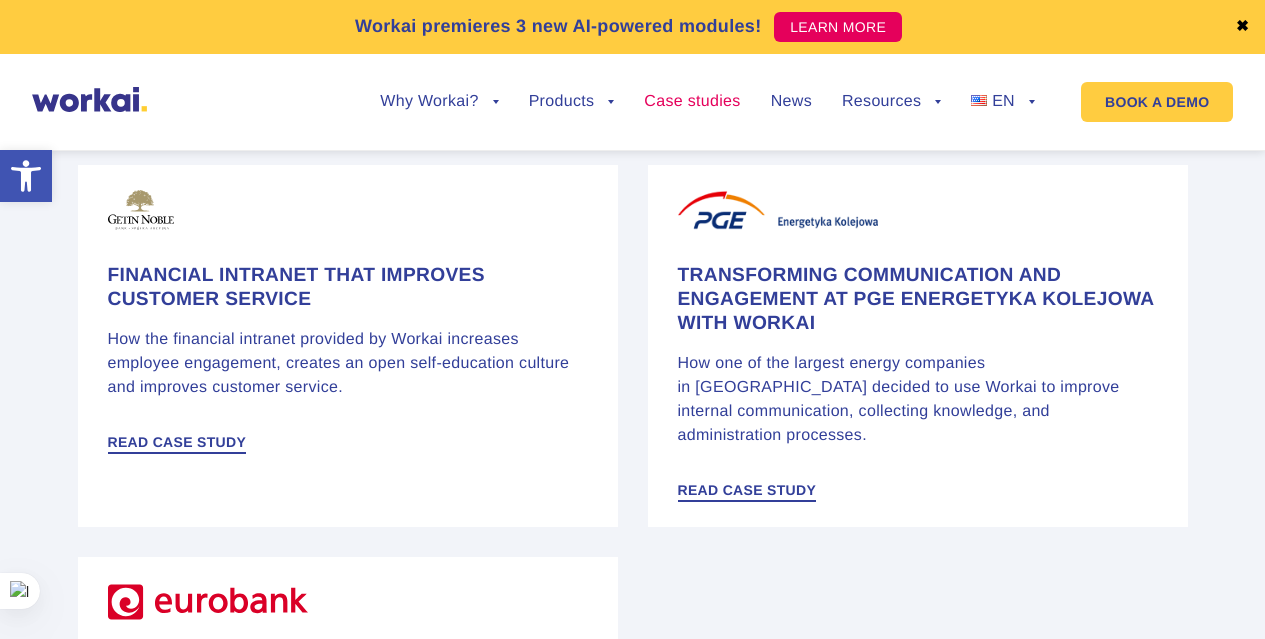 click on "Case studies" at bounding box center [692, 102] 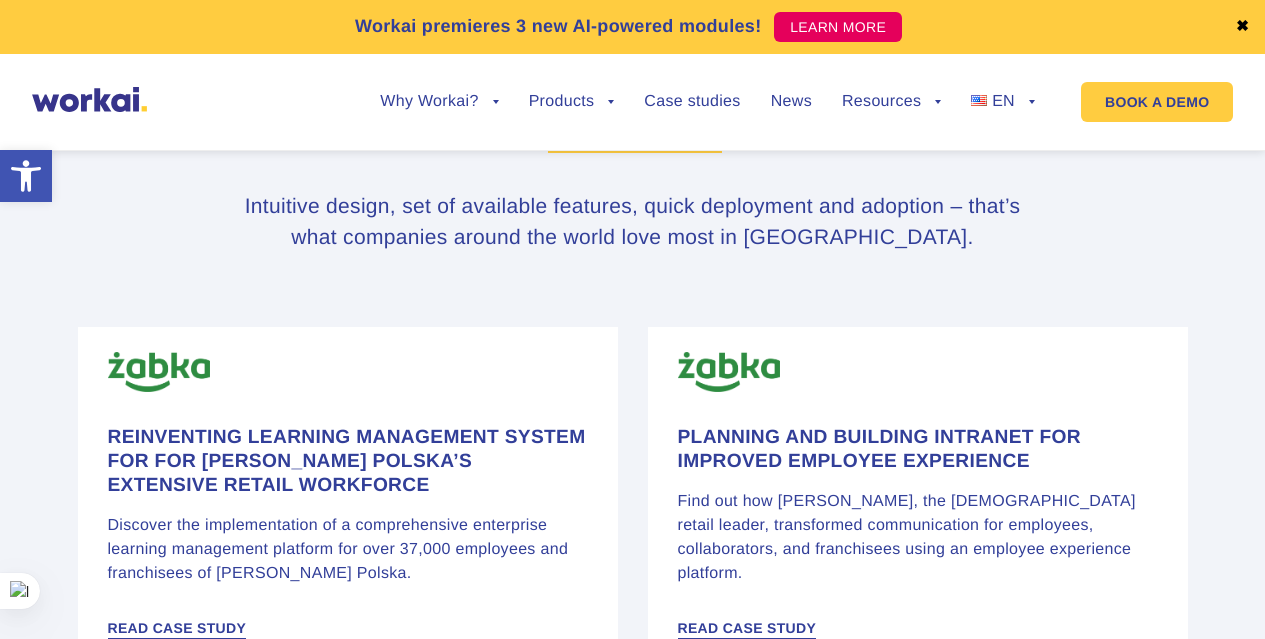 scroll, scrollTop: 1200, scrollLeft: 0, axis: vertical 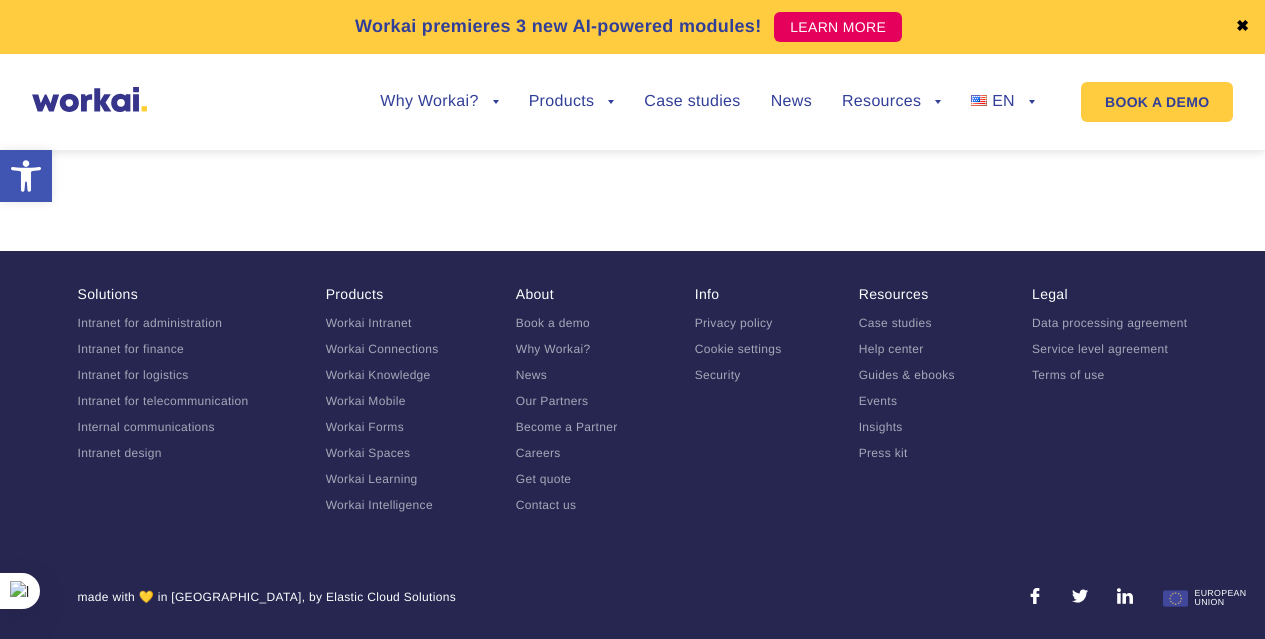 click on "Our Partners" at bounding box center (552, 401) 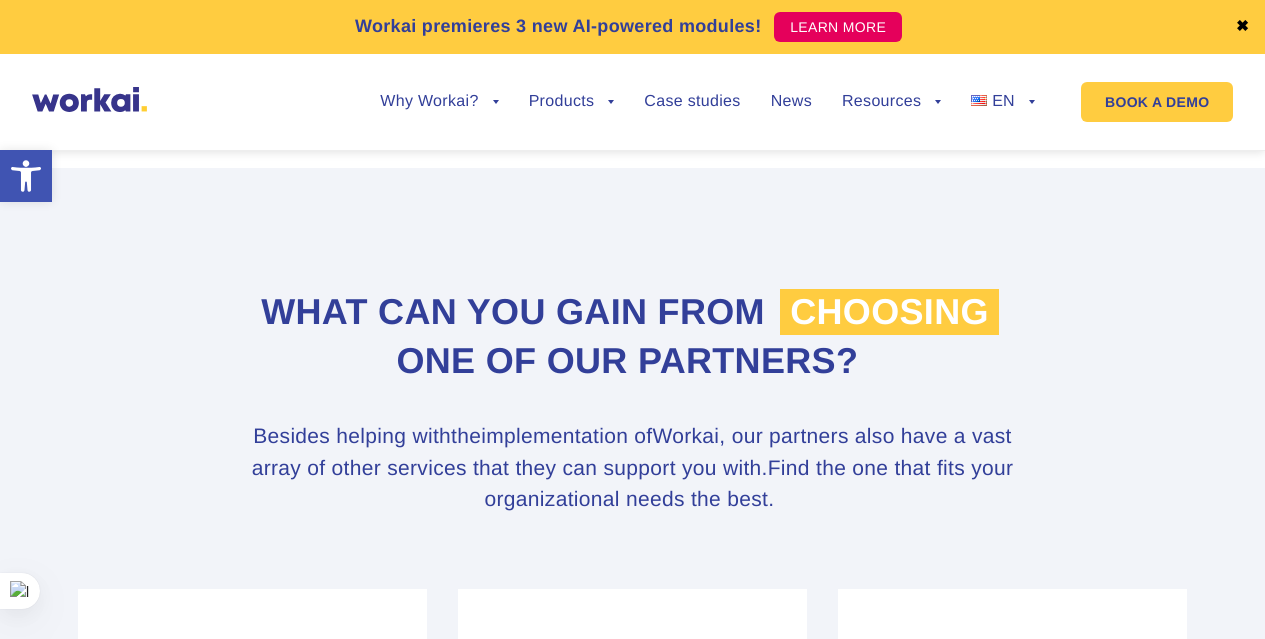 scroll, scrollTop: 600, scrollLeft: 0, axis: vertical 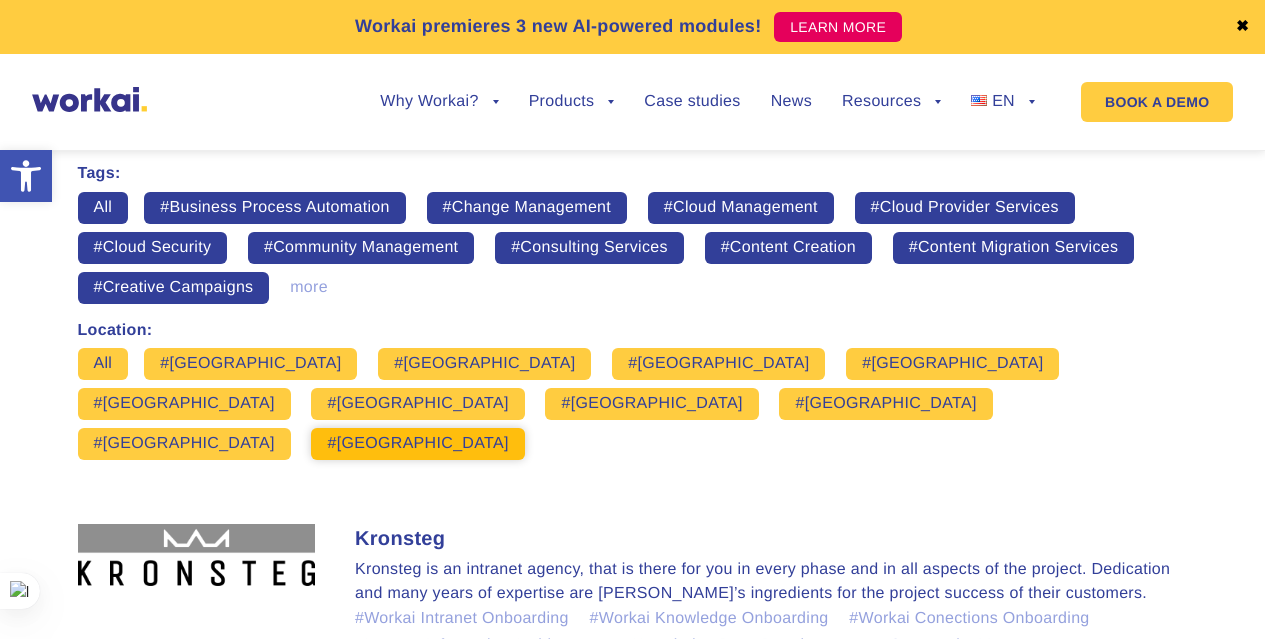 click on "#[GEOGRAPHIC_DATA]" at bounding box center [417, 444] 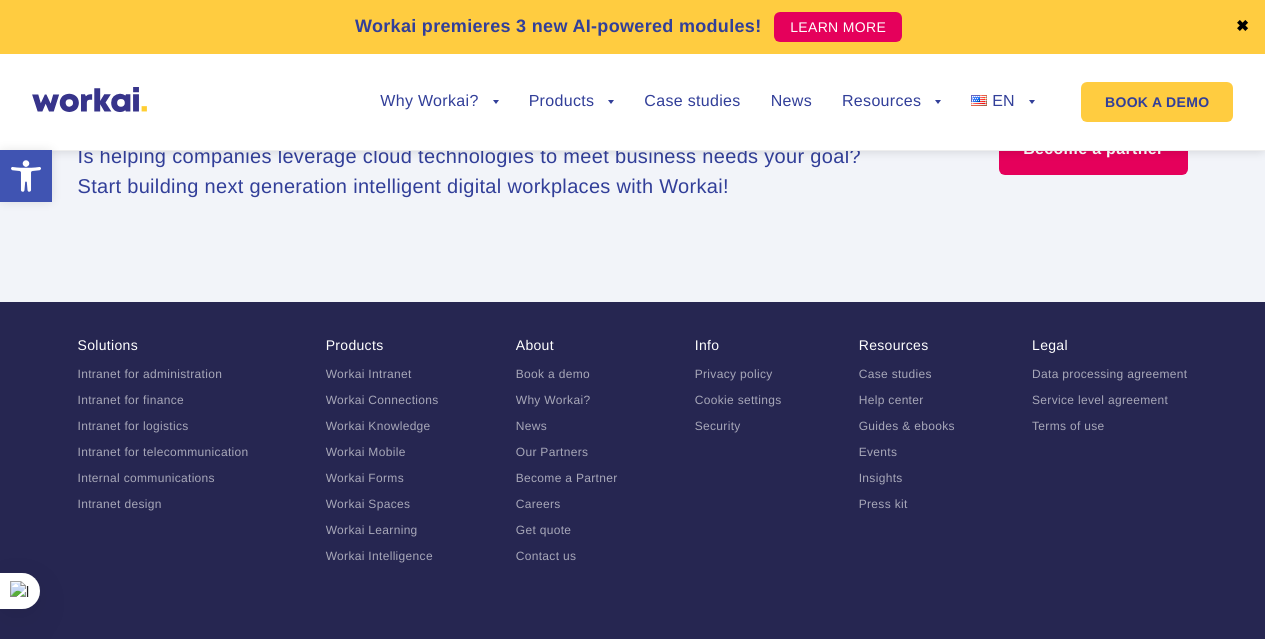 scroll, scrollTop: 2835, scrollLeft: 0, axis: vertical 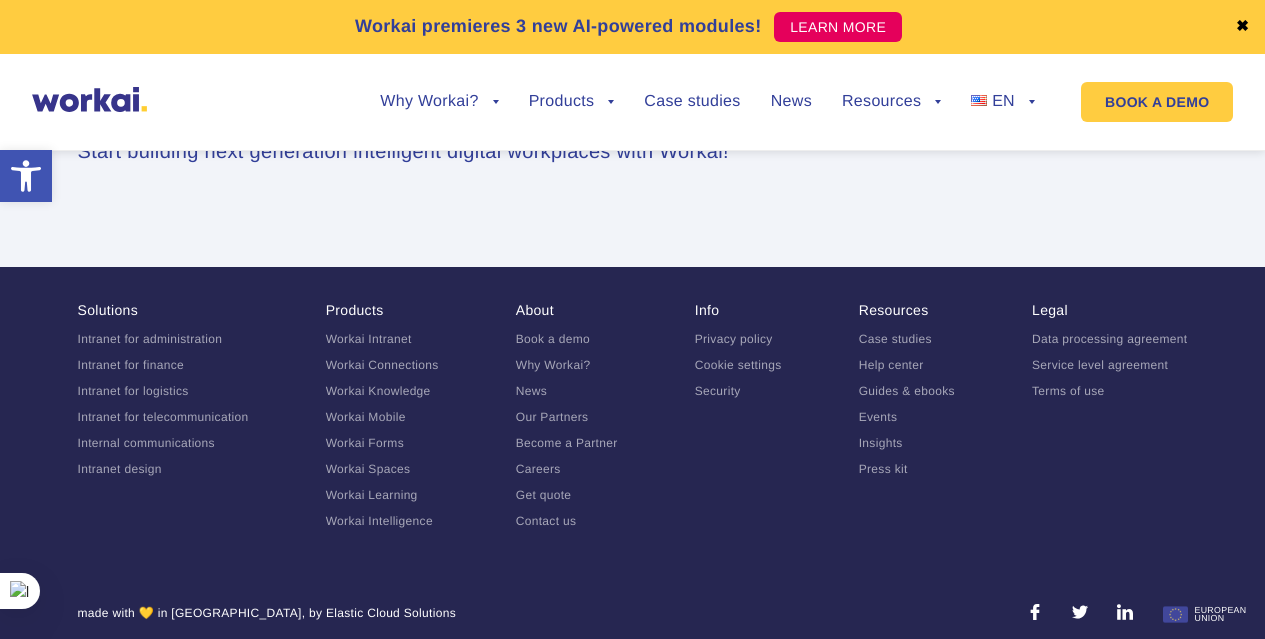 click at bounding box center (1125, 613) 